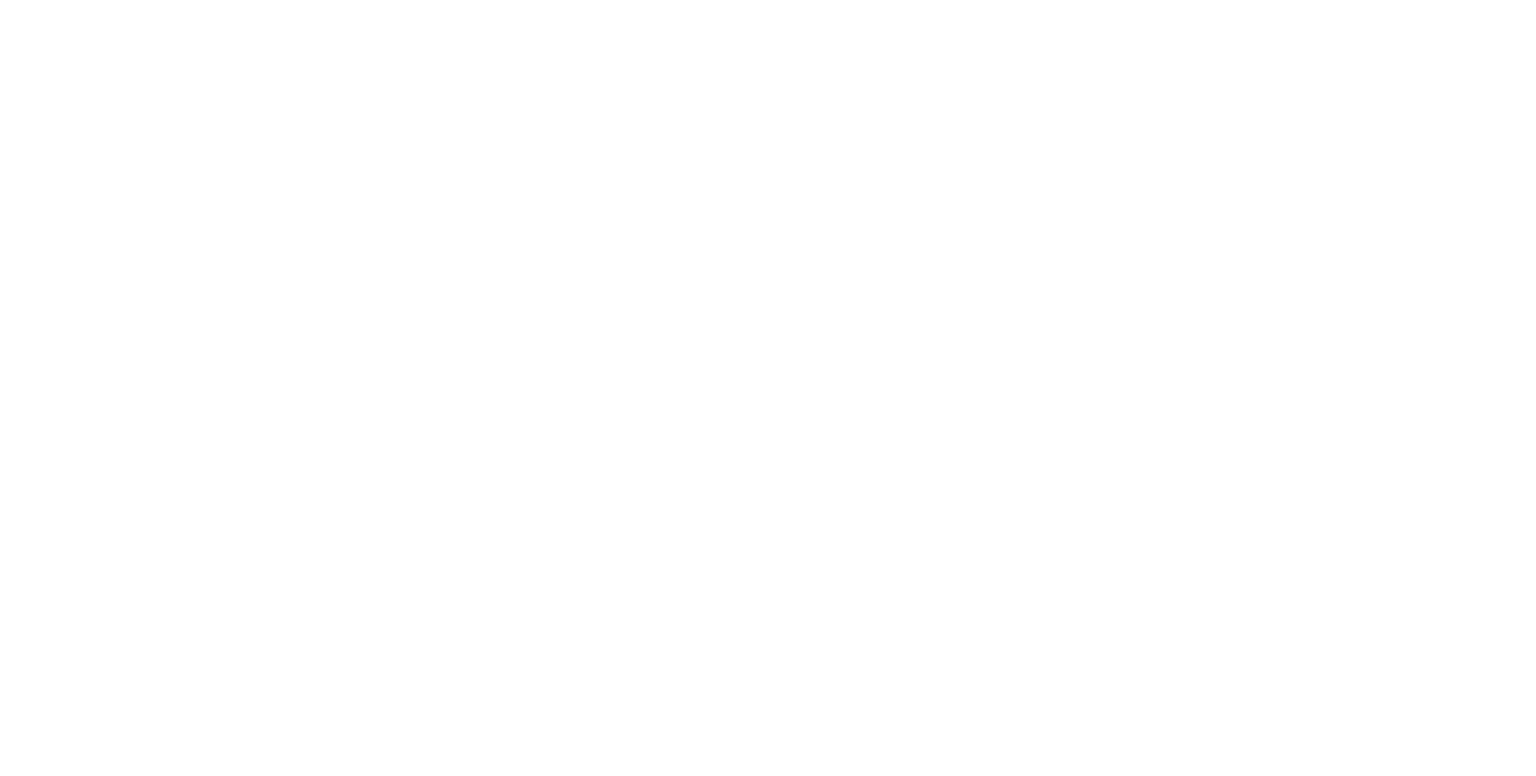 scroll, scrollTop: 0, scrollLeft: 0, axis: both 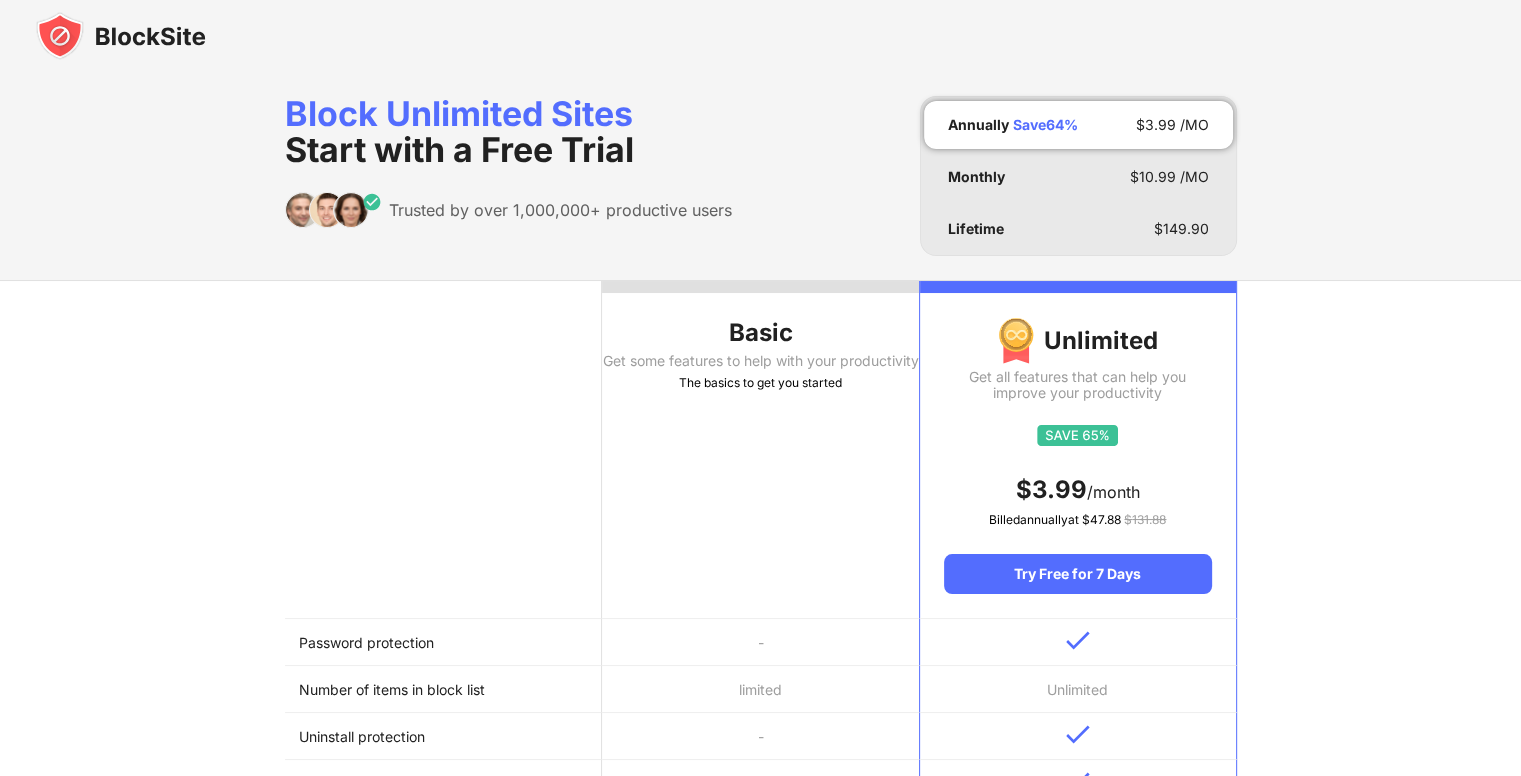 click at bounding box center (121, 36) 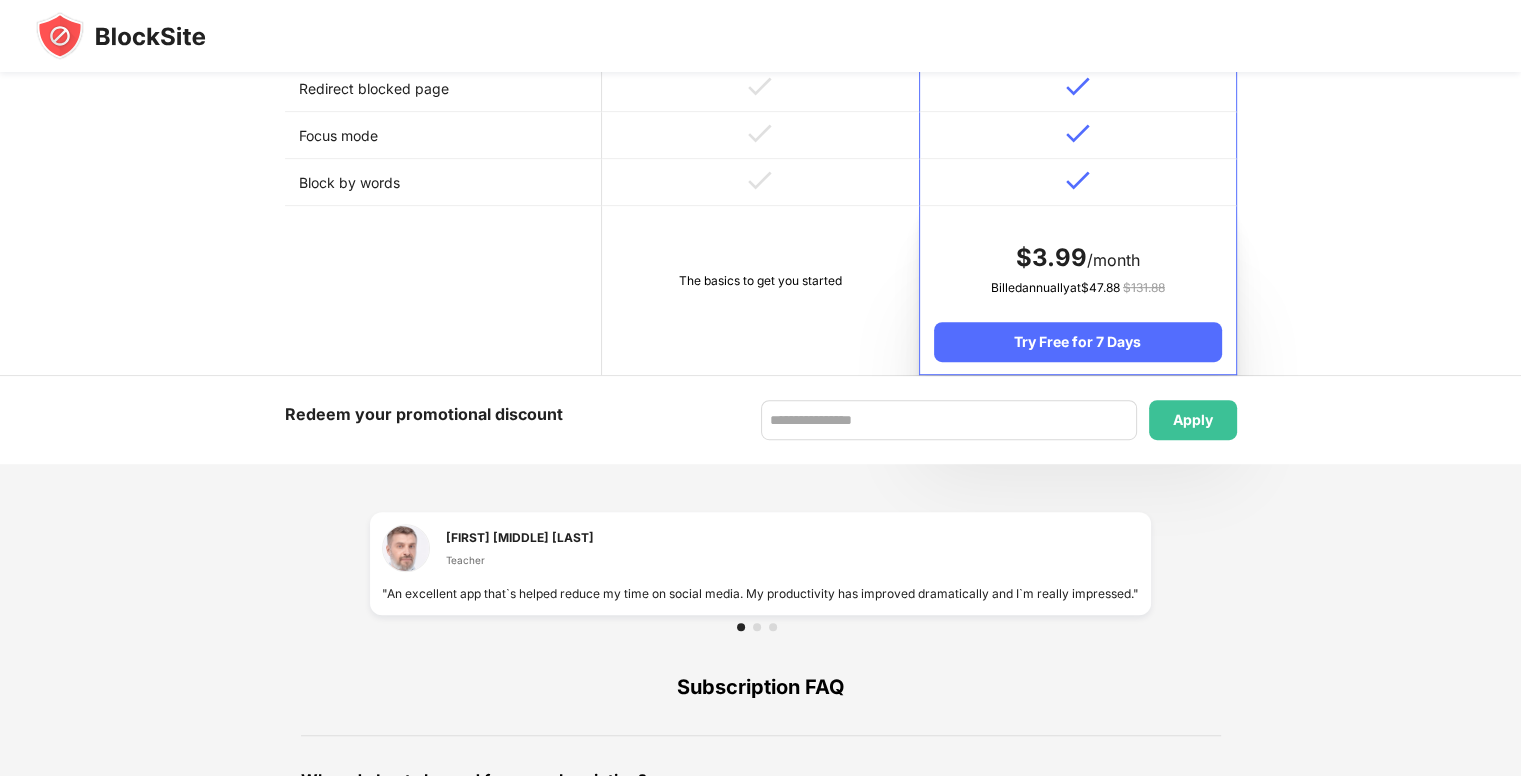 scroll, scrollTop: 1272, scrollLeft: 0, axis: vertical 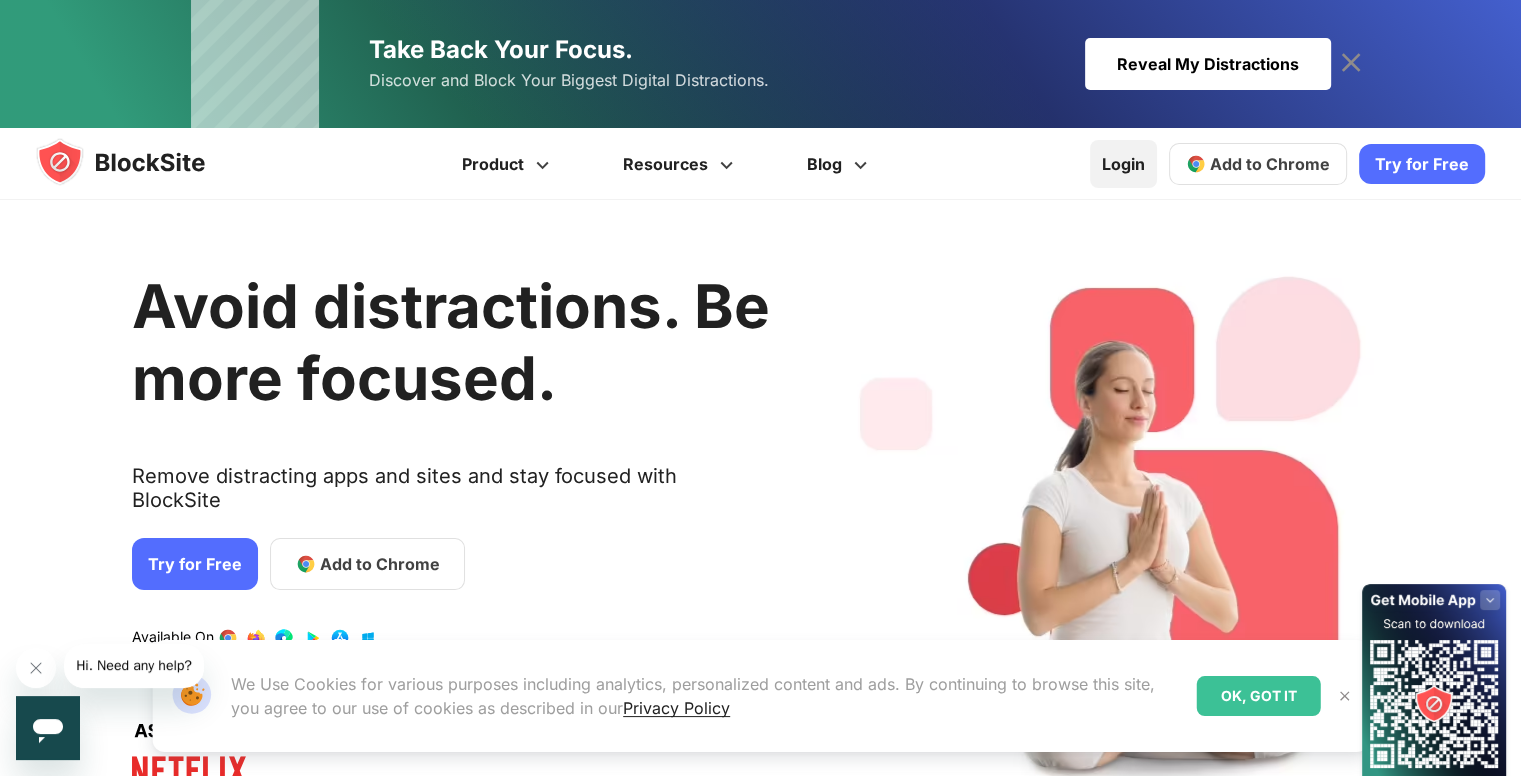 click on "Login" at bounding box center [1123, 164] 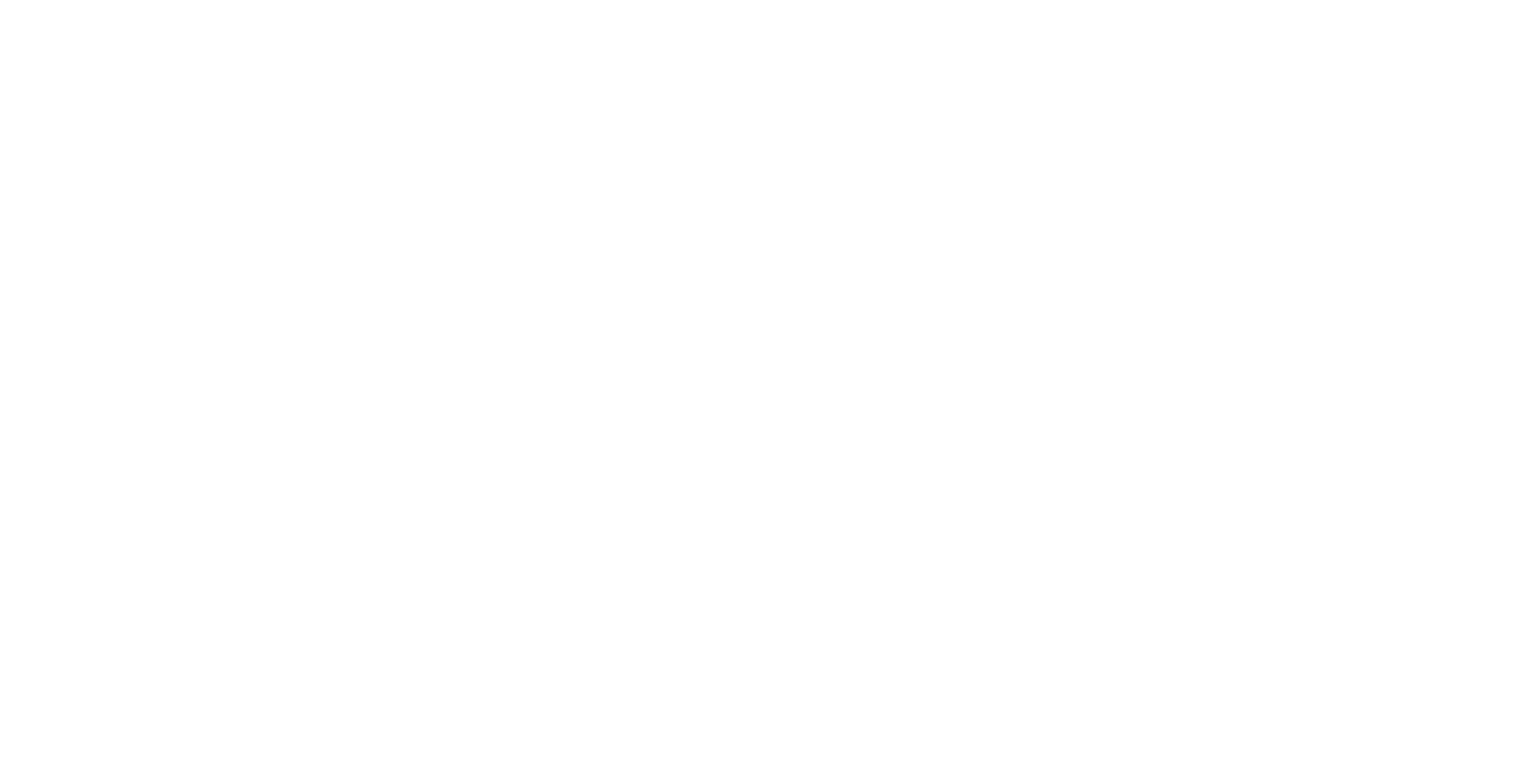 scroll, scrollTop: 0, scrollLeft: 0, axis: both 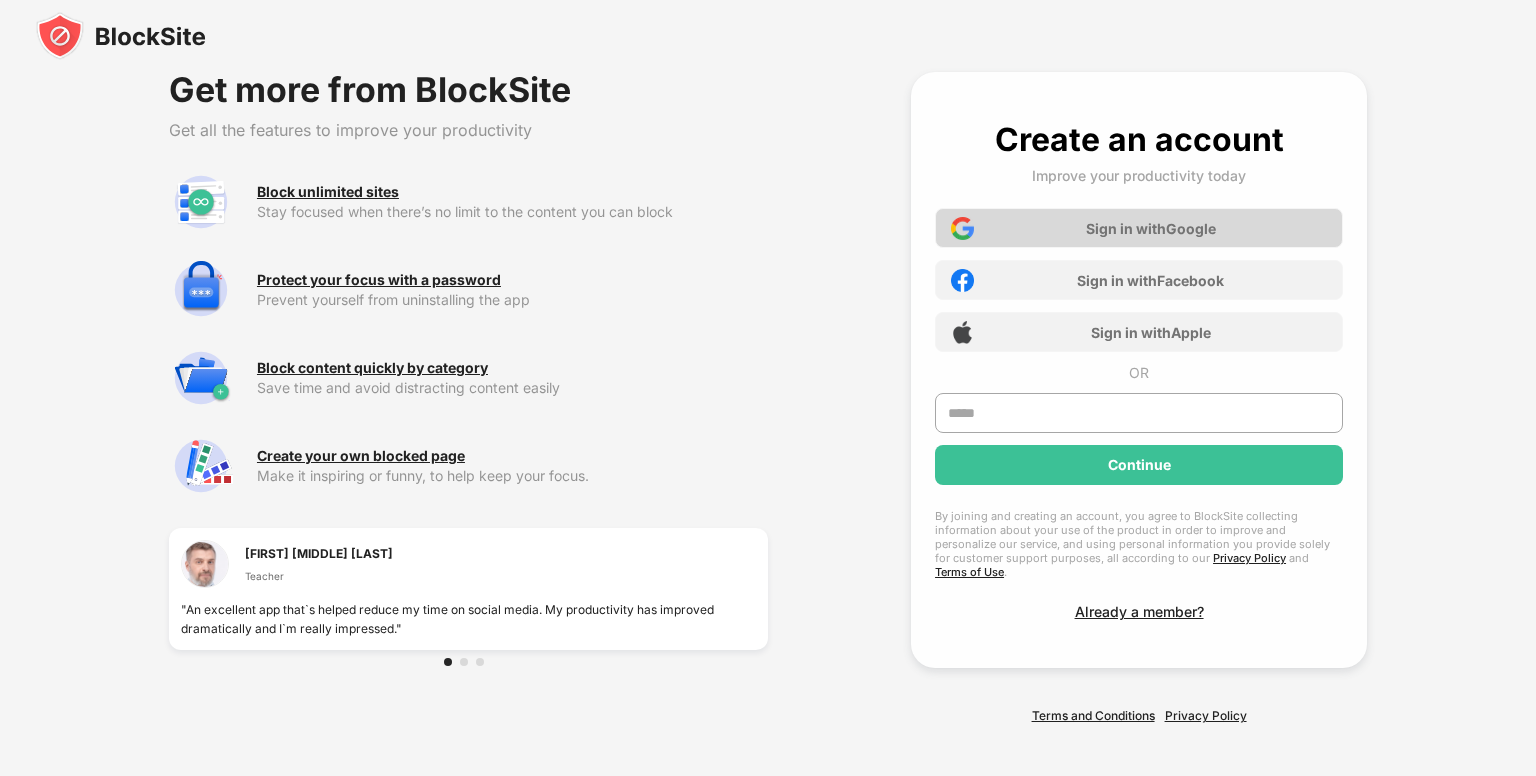 click on "Sign in with  Google" at bounding box center [1151, 228] 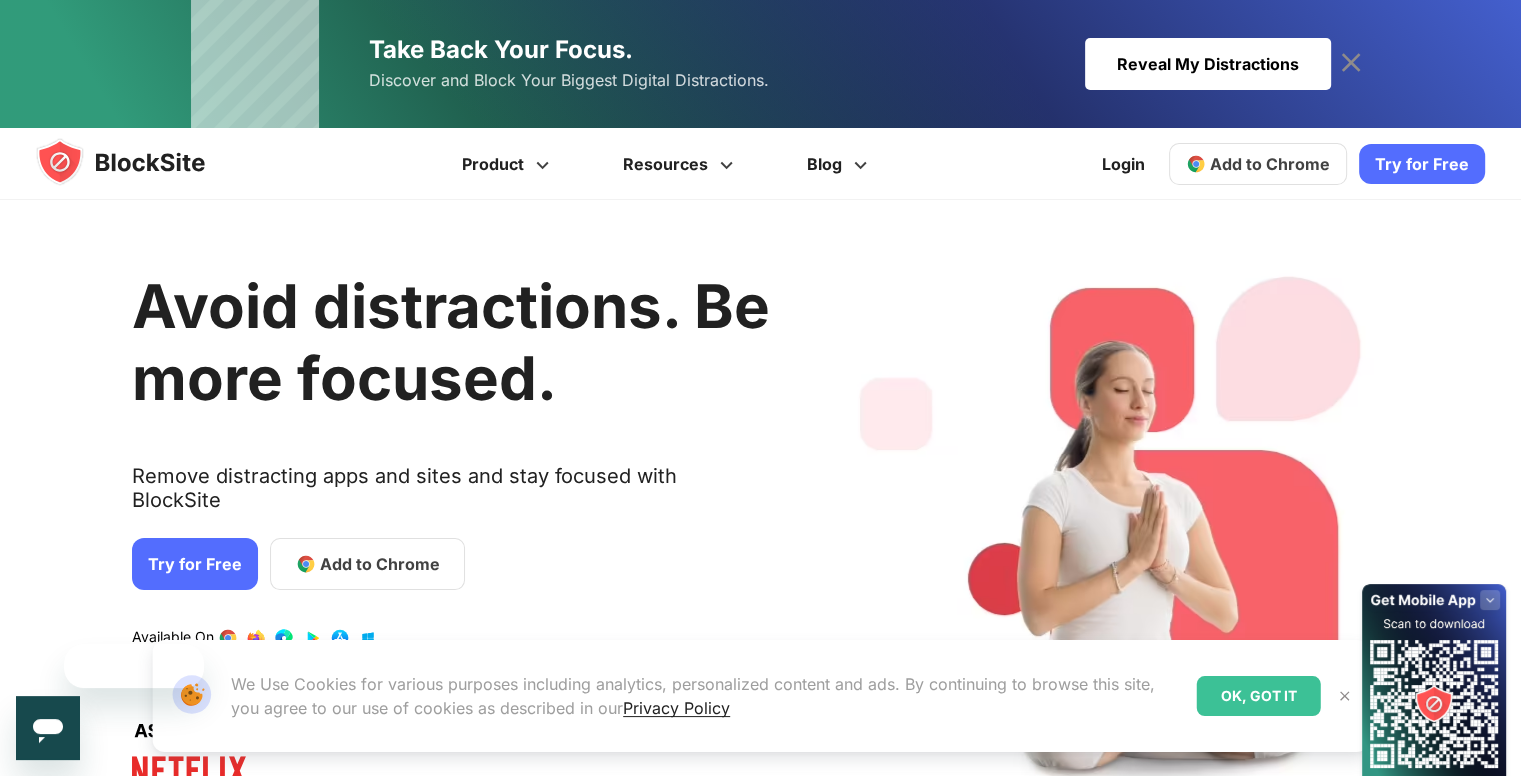 scroll, scrollTop: 436, scrollLeft: 0, axis: vertical 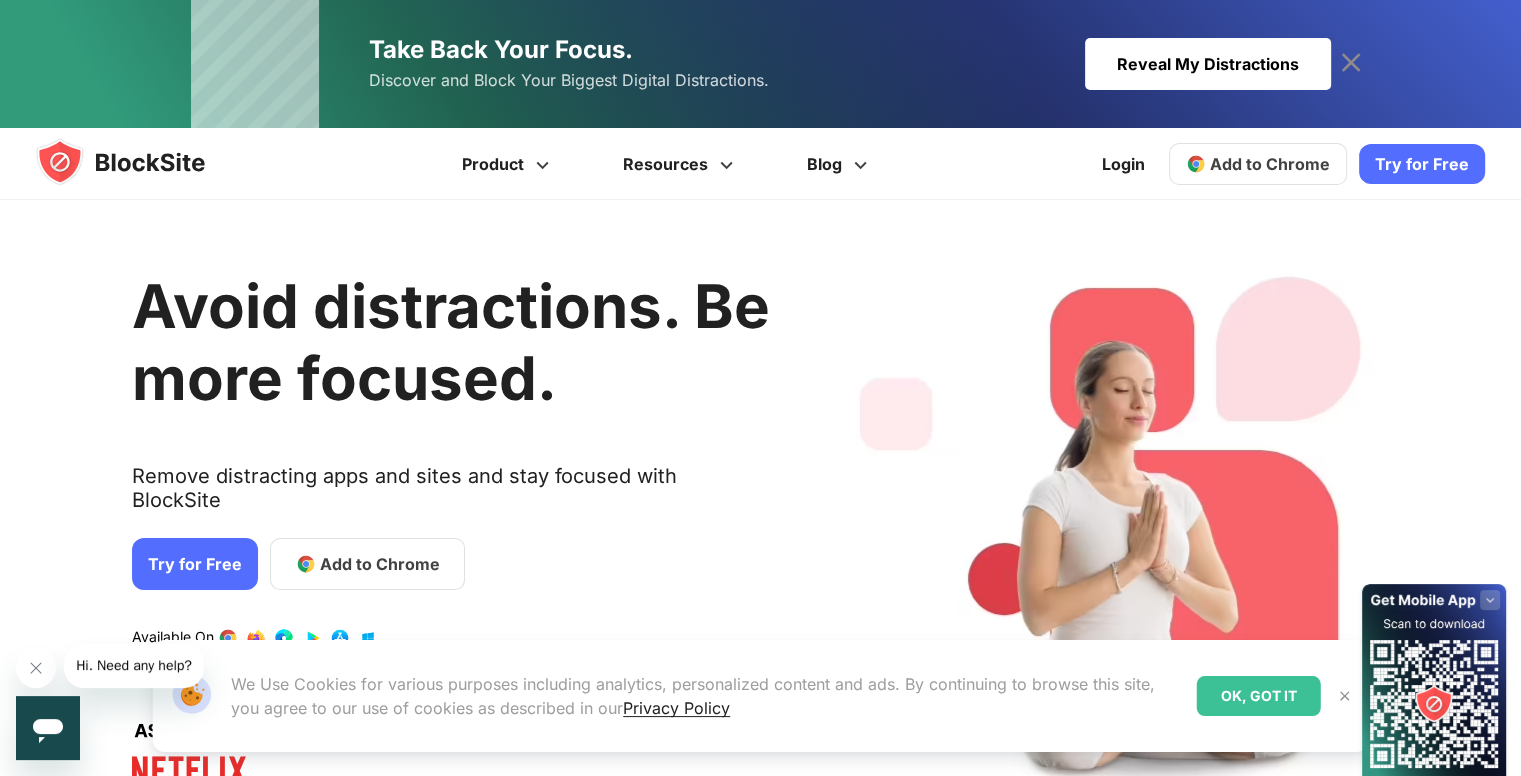 click 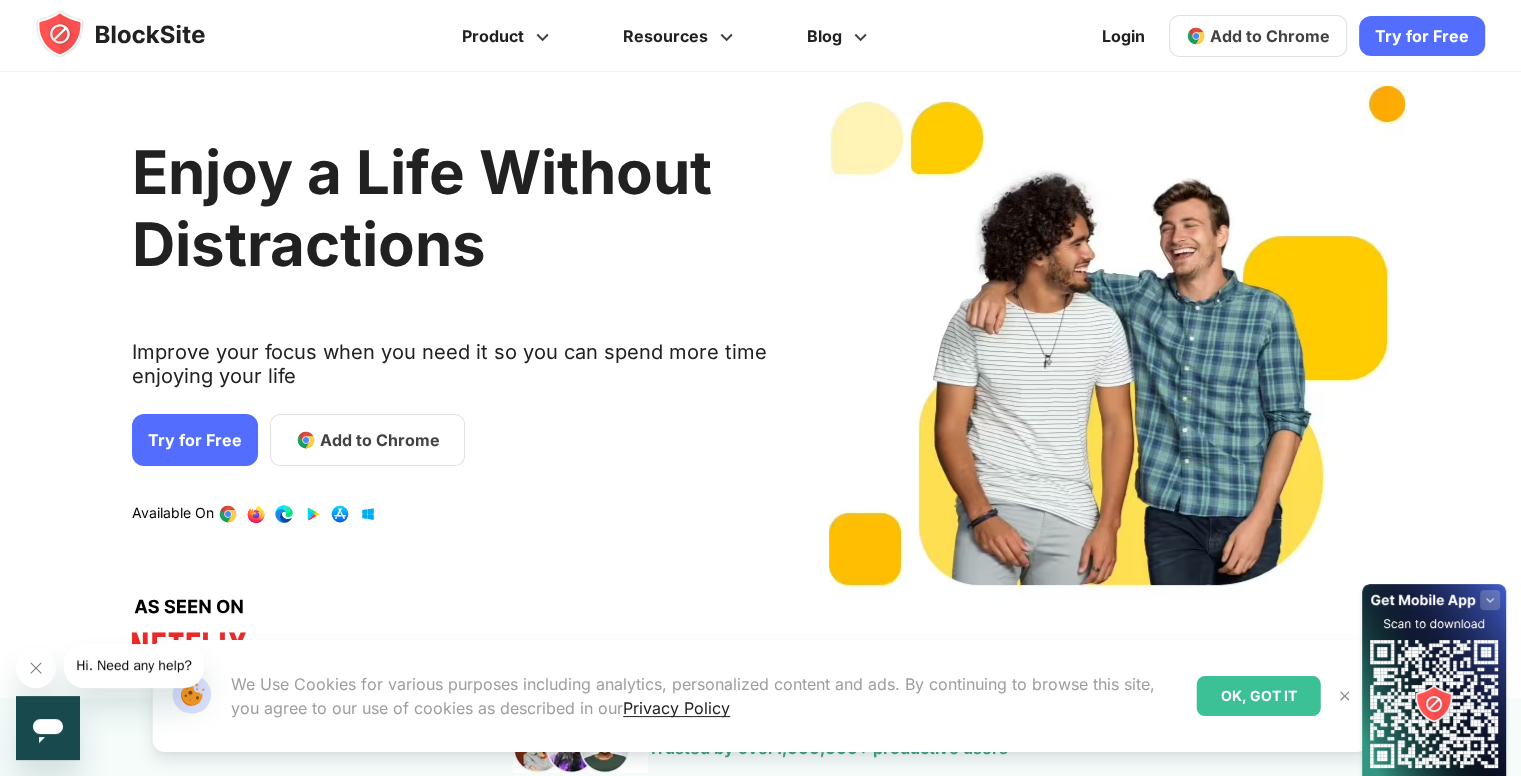 scroll, scrollTop: 347, scrollLeft: 0, axis: vertical 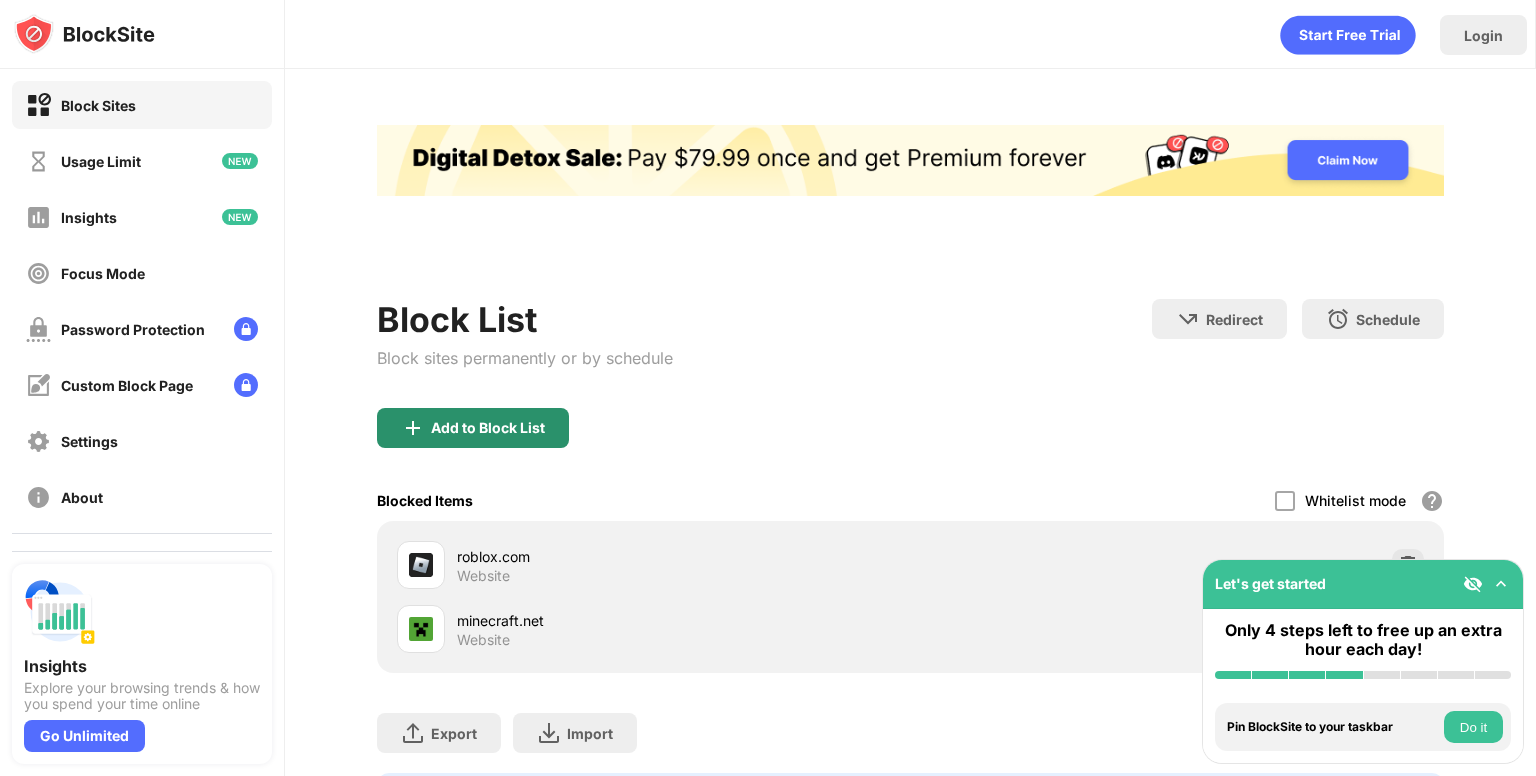 click on "Add to Block List" at bounding box center [488, 428] 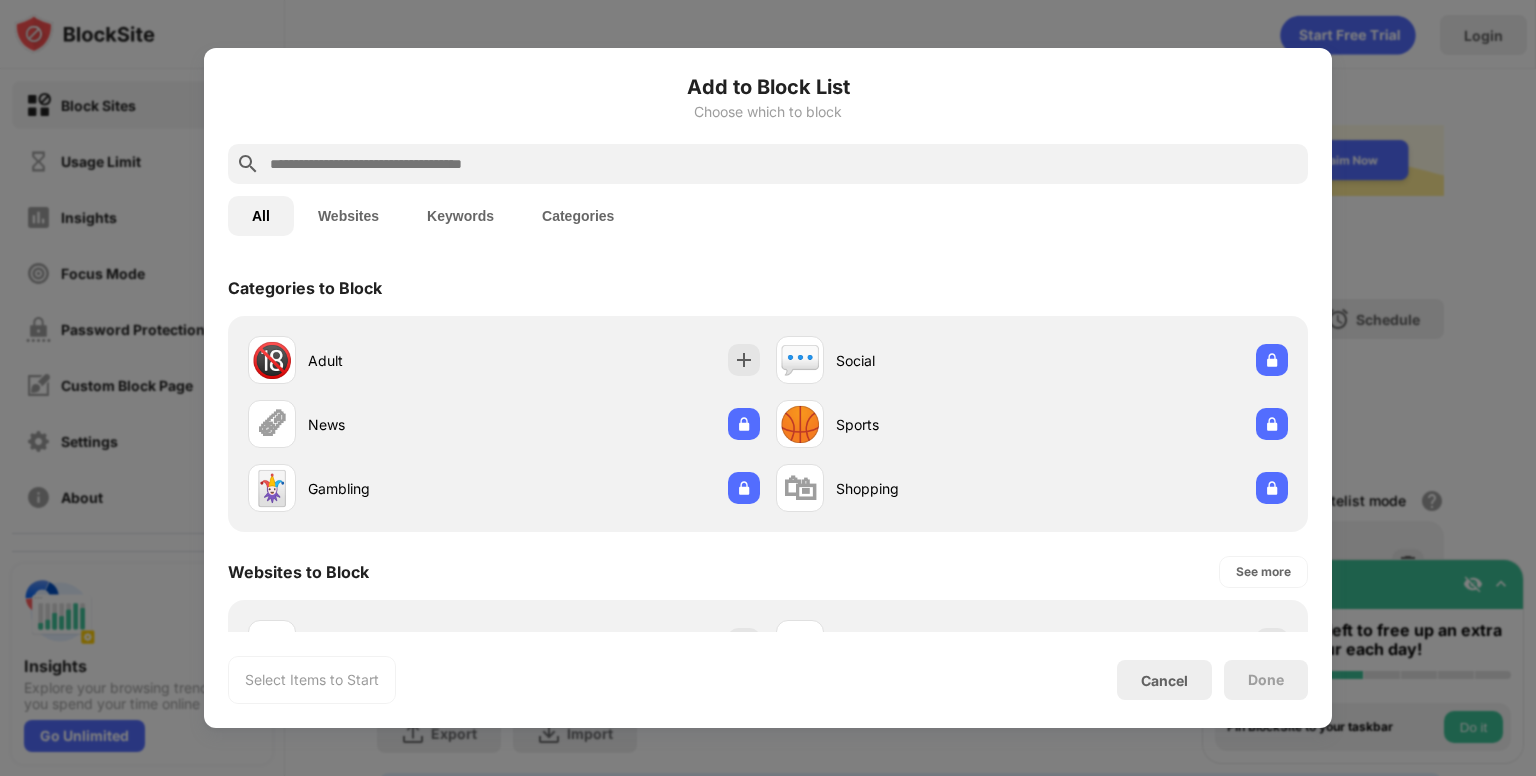 click at bounding box center (784, 164) 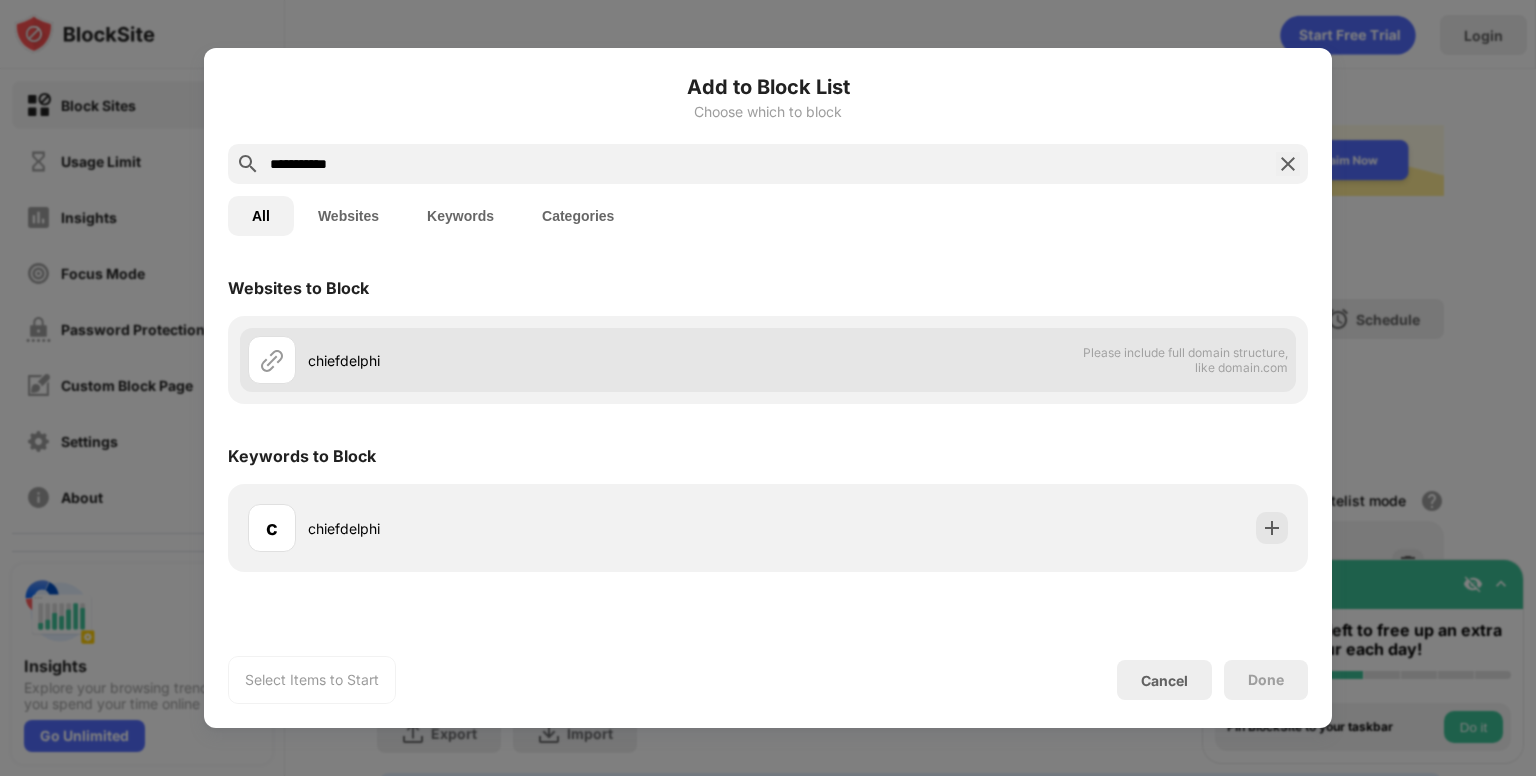 click on "chiefdelphi" at bounding box center [538, 360] 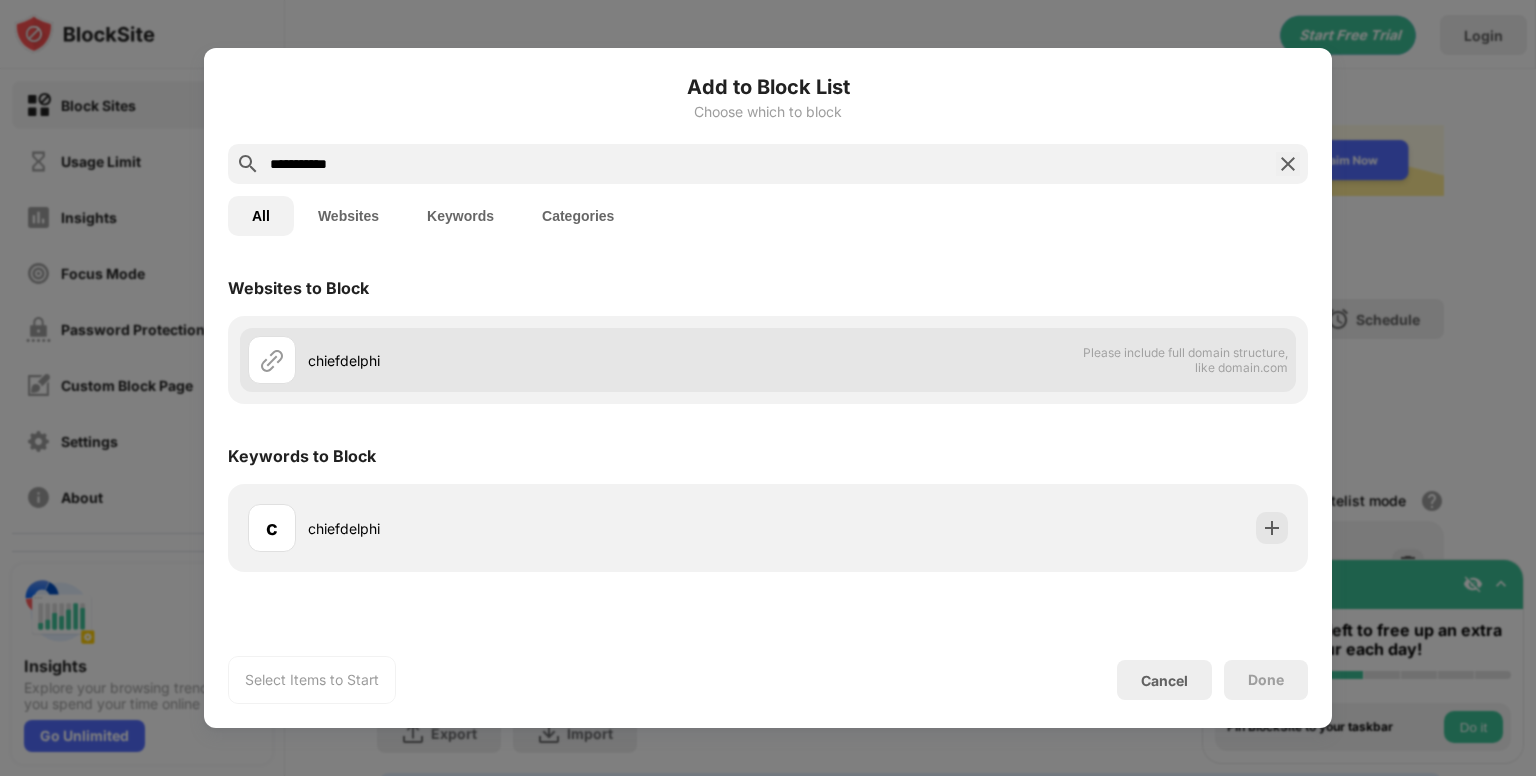 click on "chiefdelphi" at bounding box center (508, 360) 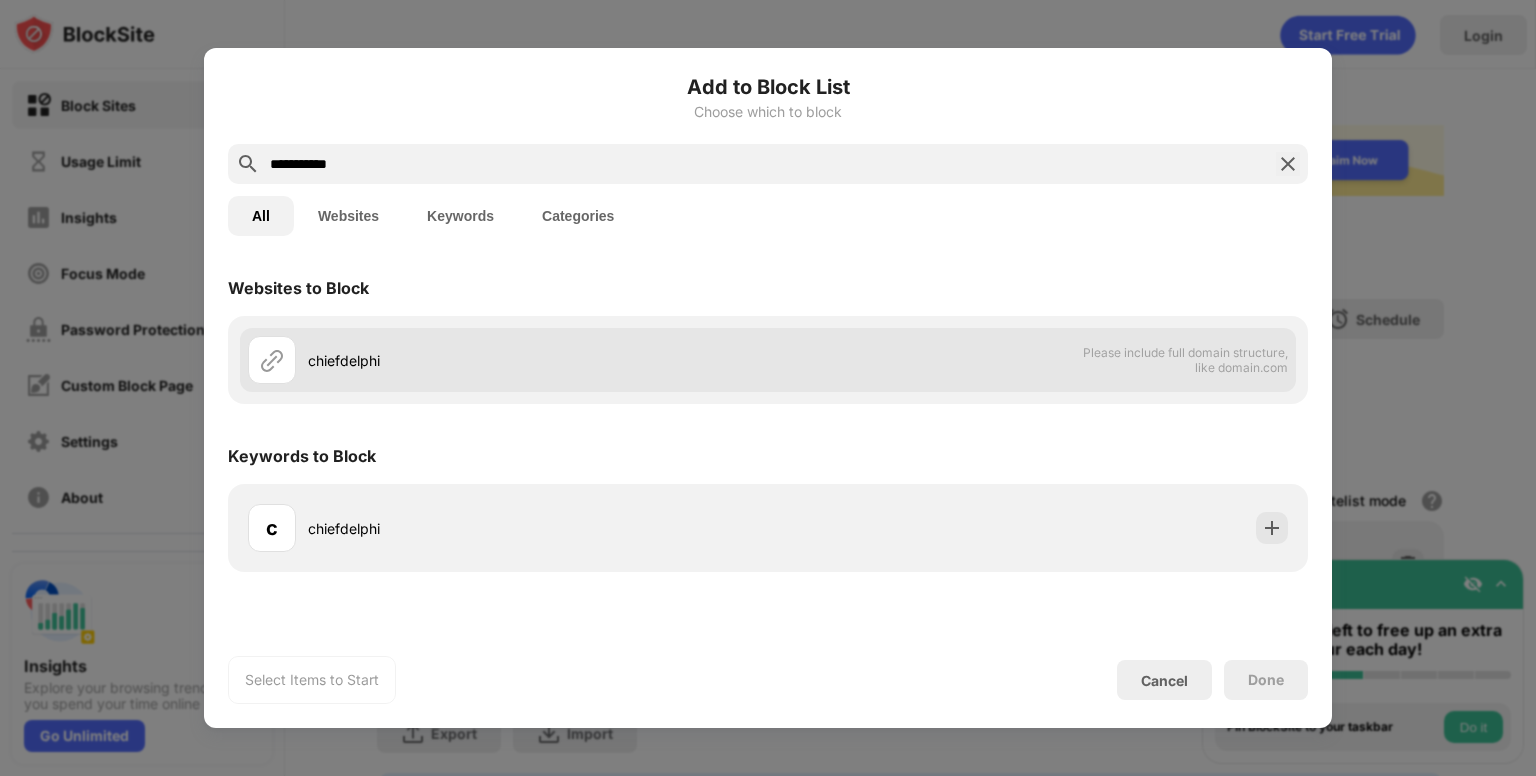 click on "chiefdelphi" at bounding box center [538, 360] 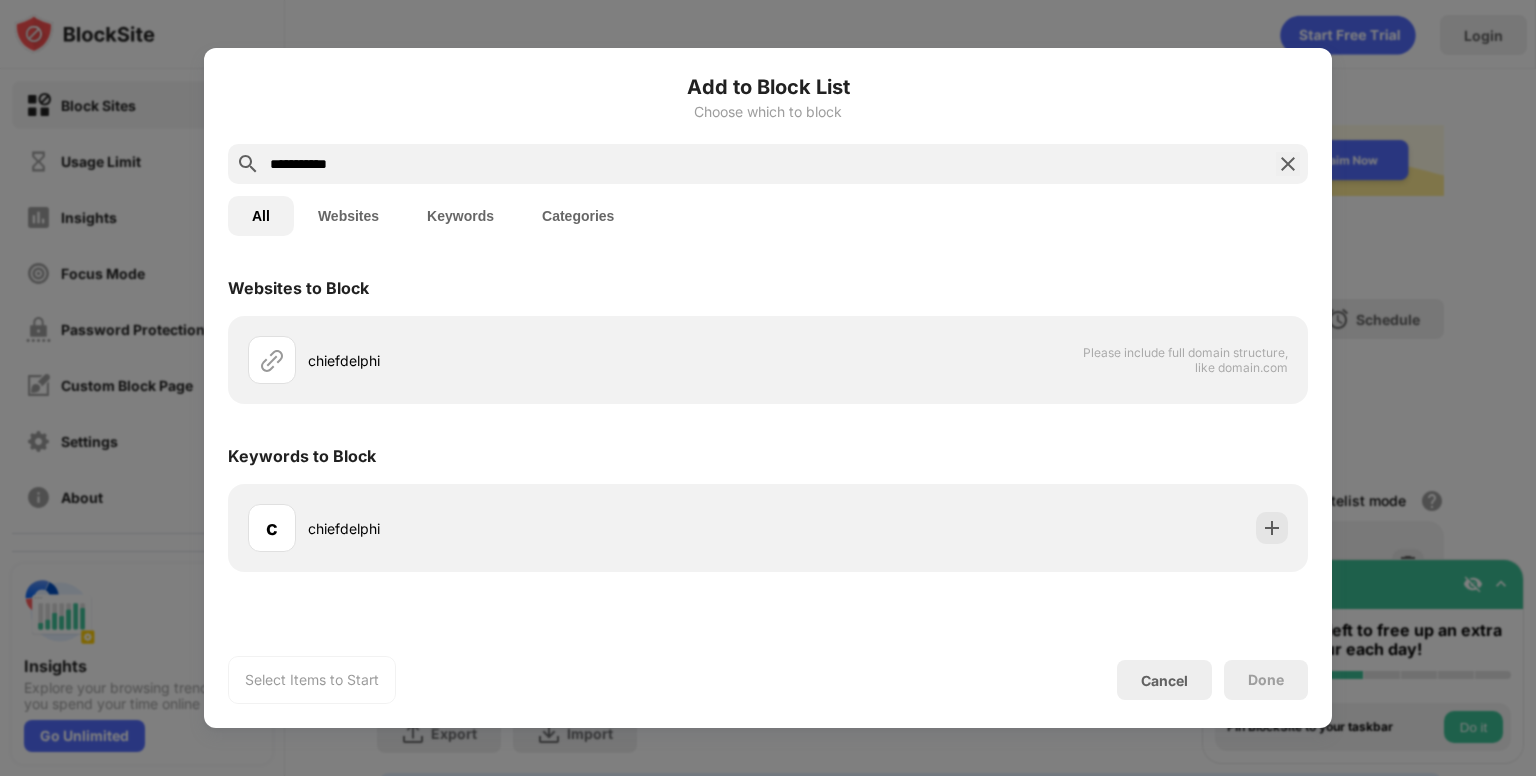 click on "**********" at bounding box center (768, 164) 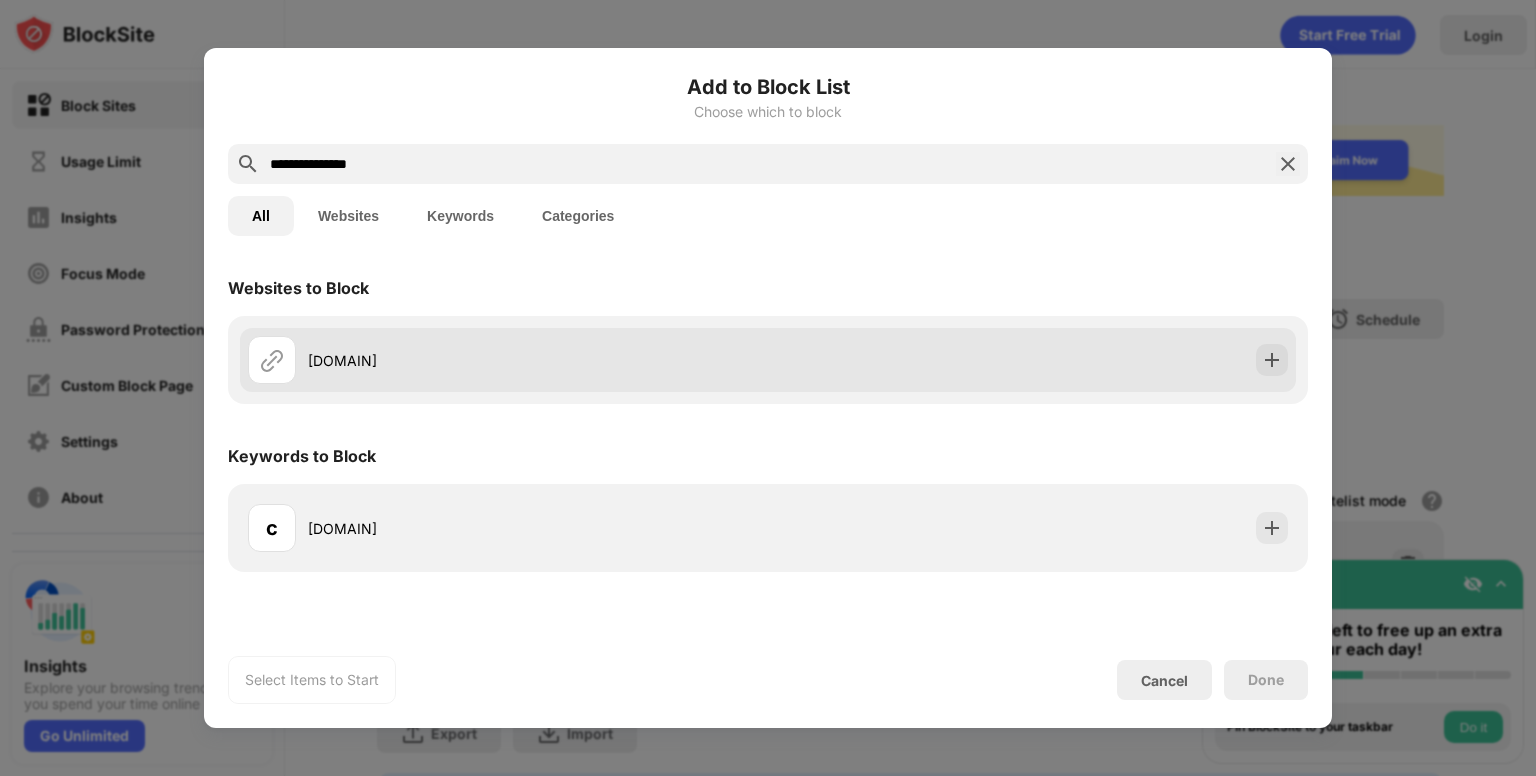 type on "**********" 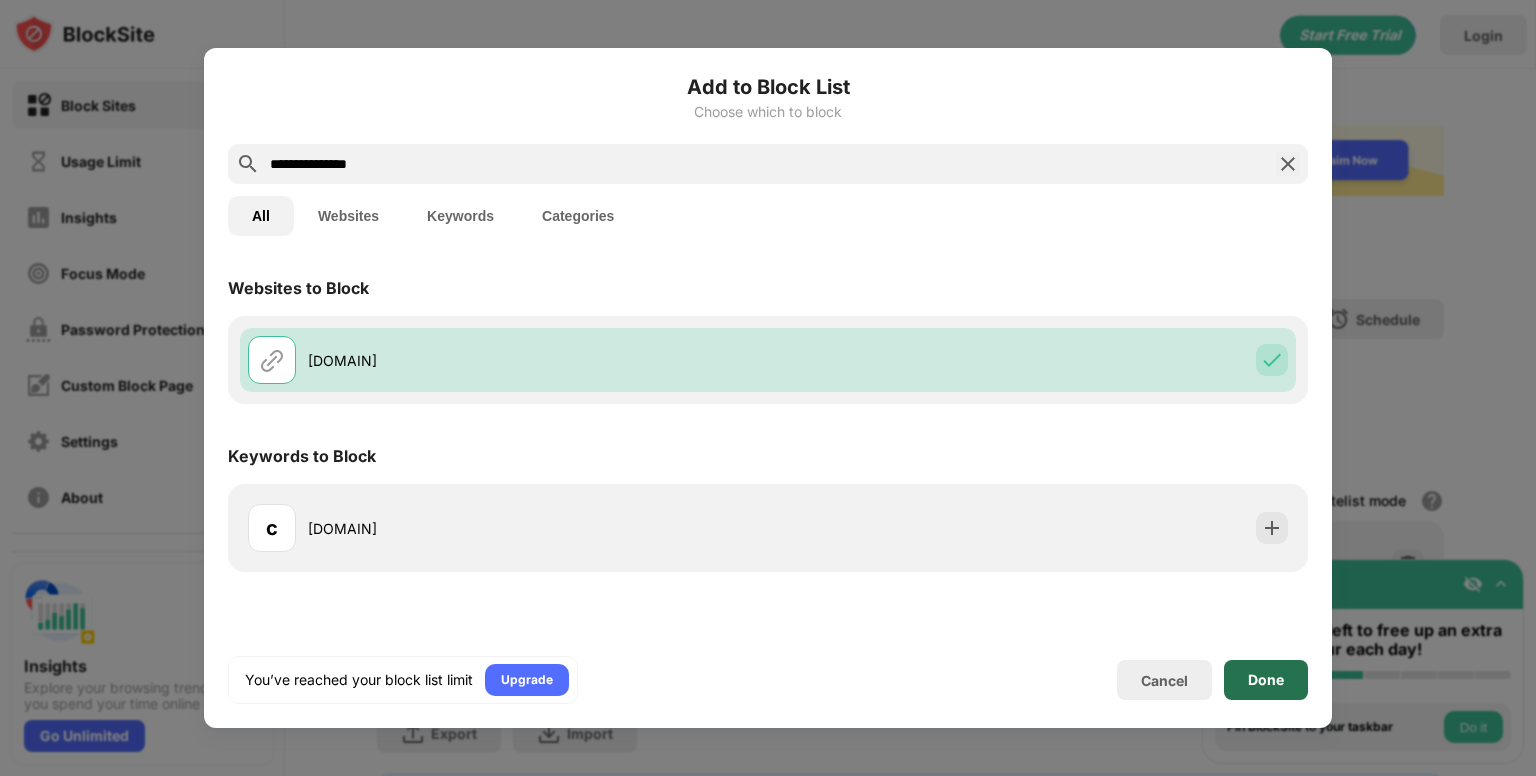 click on "Done" at bounding box center [1266, 680] 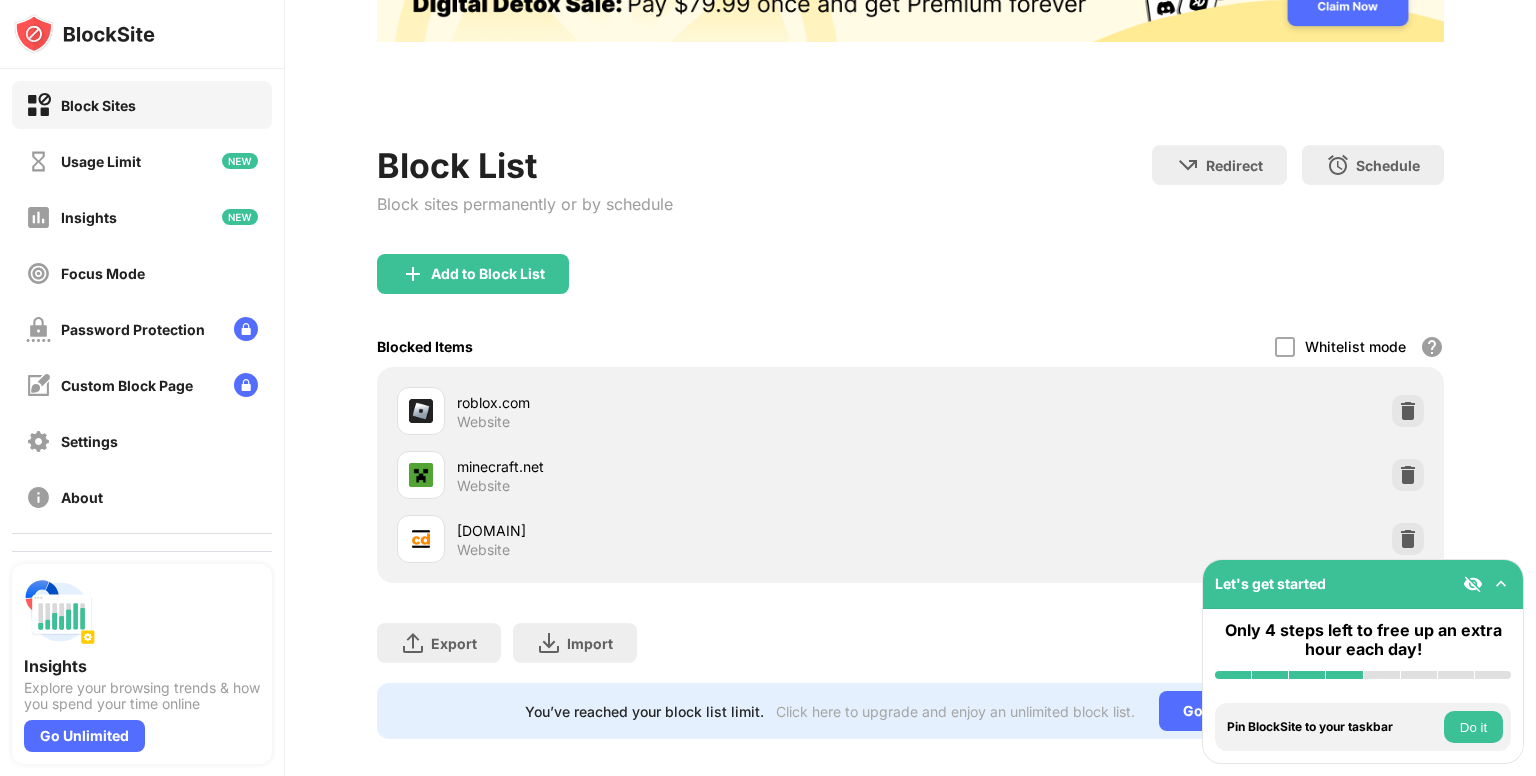 scroll, scrollTop: 187, scrollLeft: 0, axis: vertical 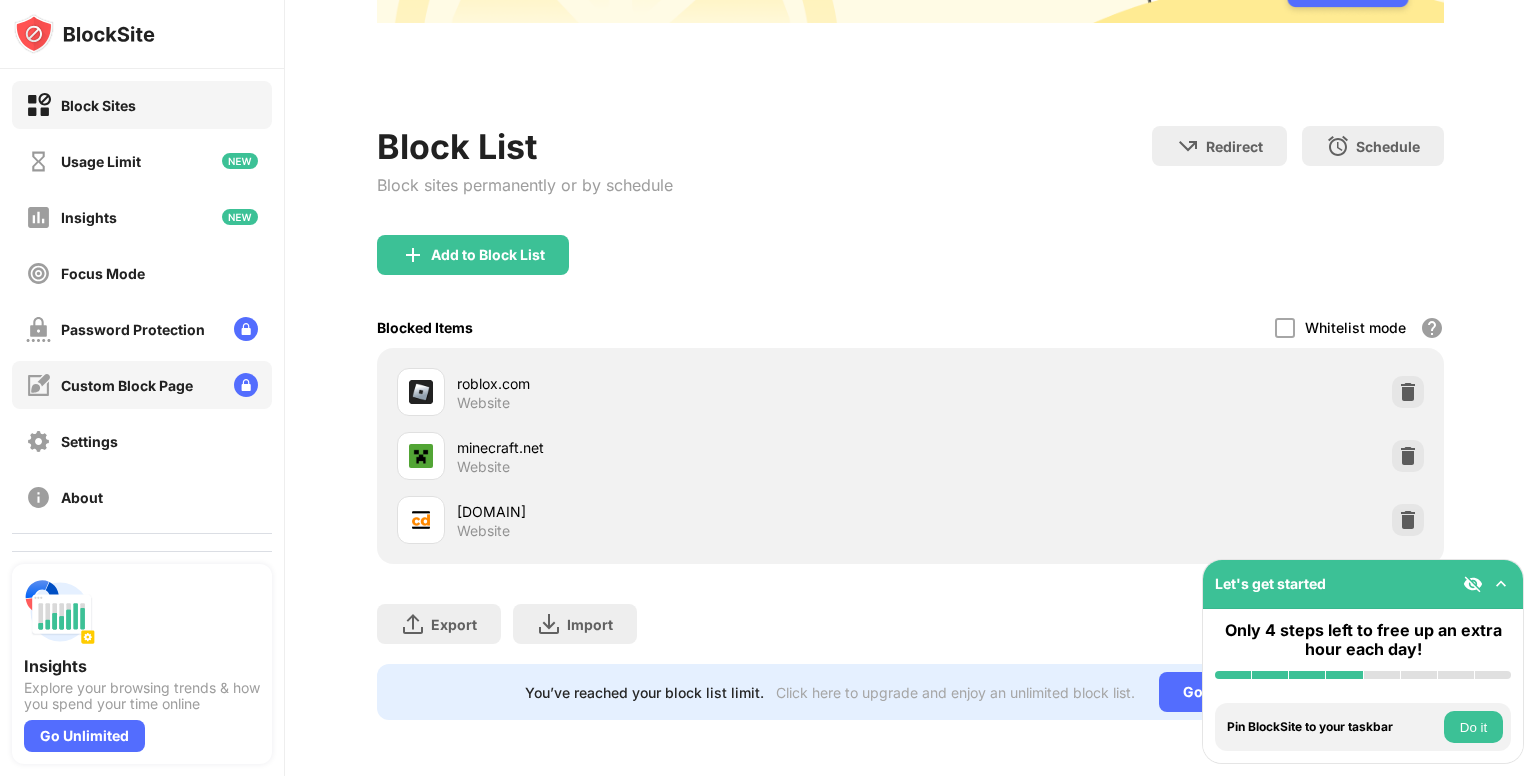 click on "Custom Block Page" at bounding box center [127, 385] 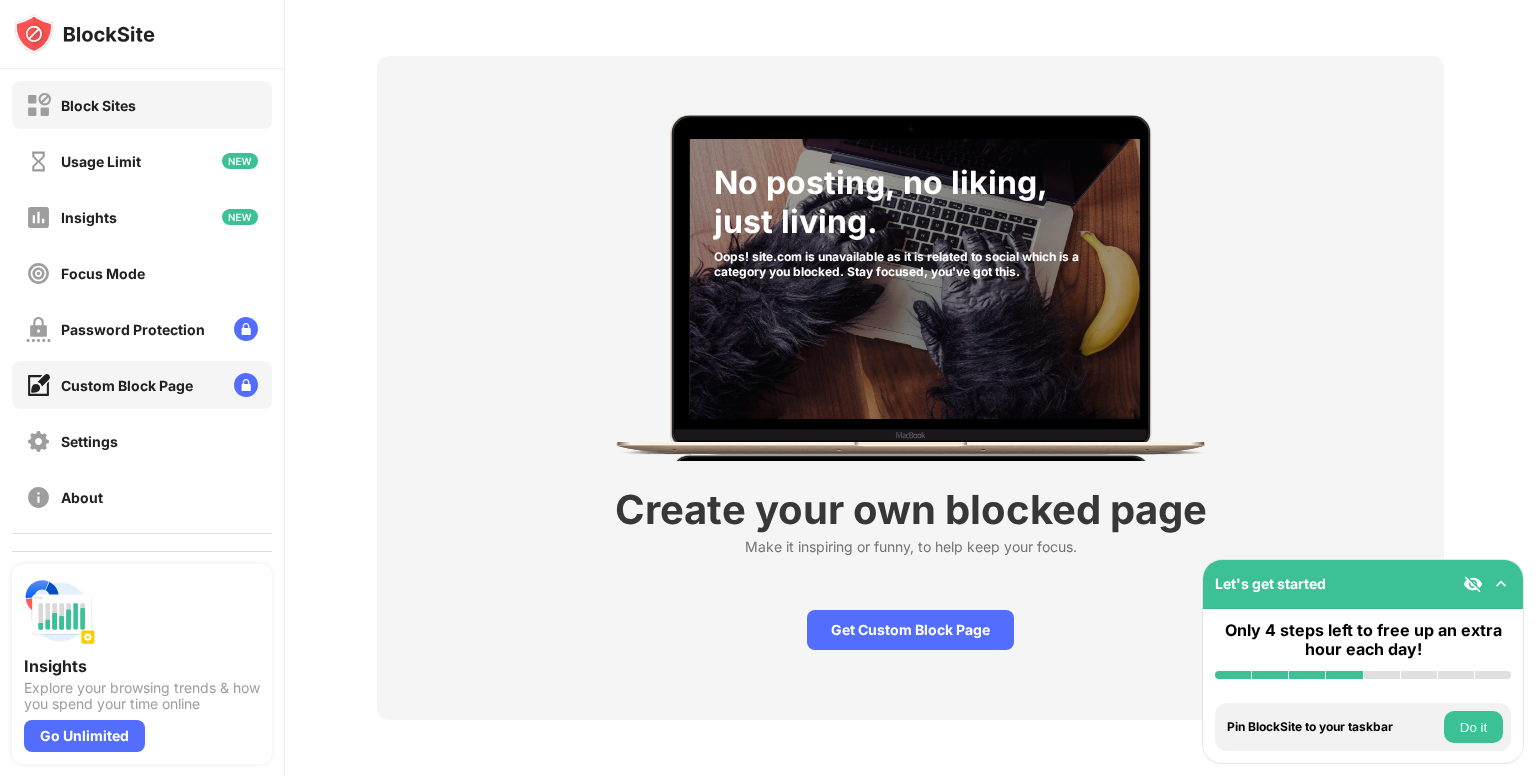 click on "Block Sites" at bounding box center (142, 105) 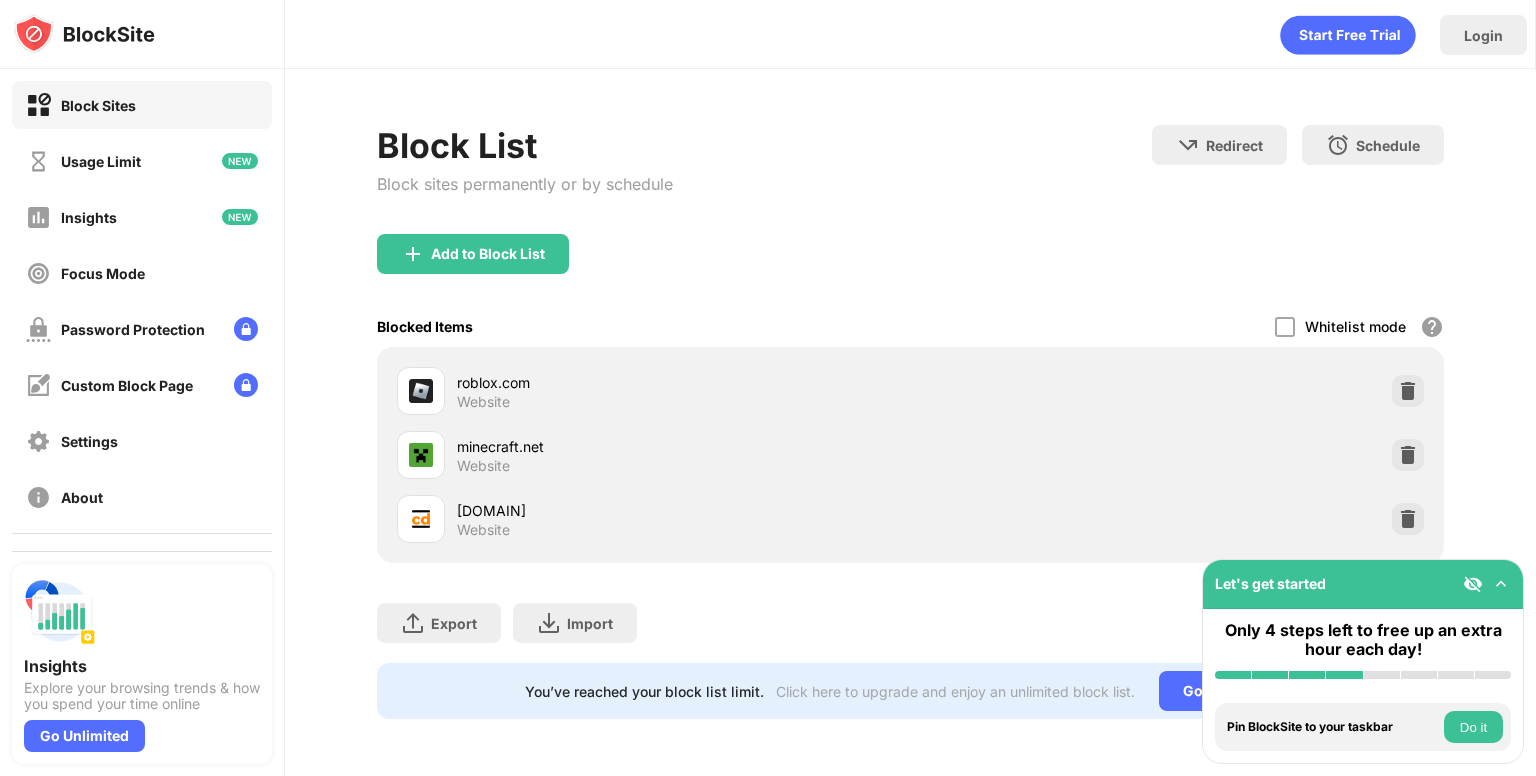 scroll, scrollTop: 0, scrollLeft: 0, axis: both 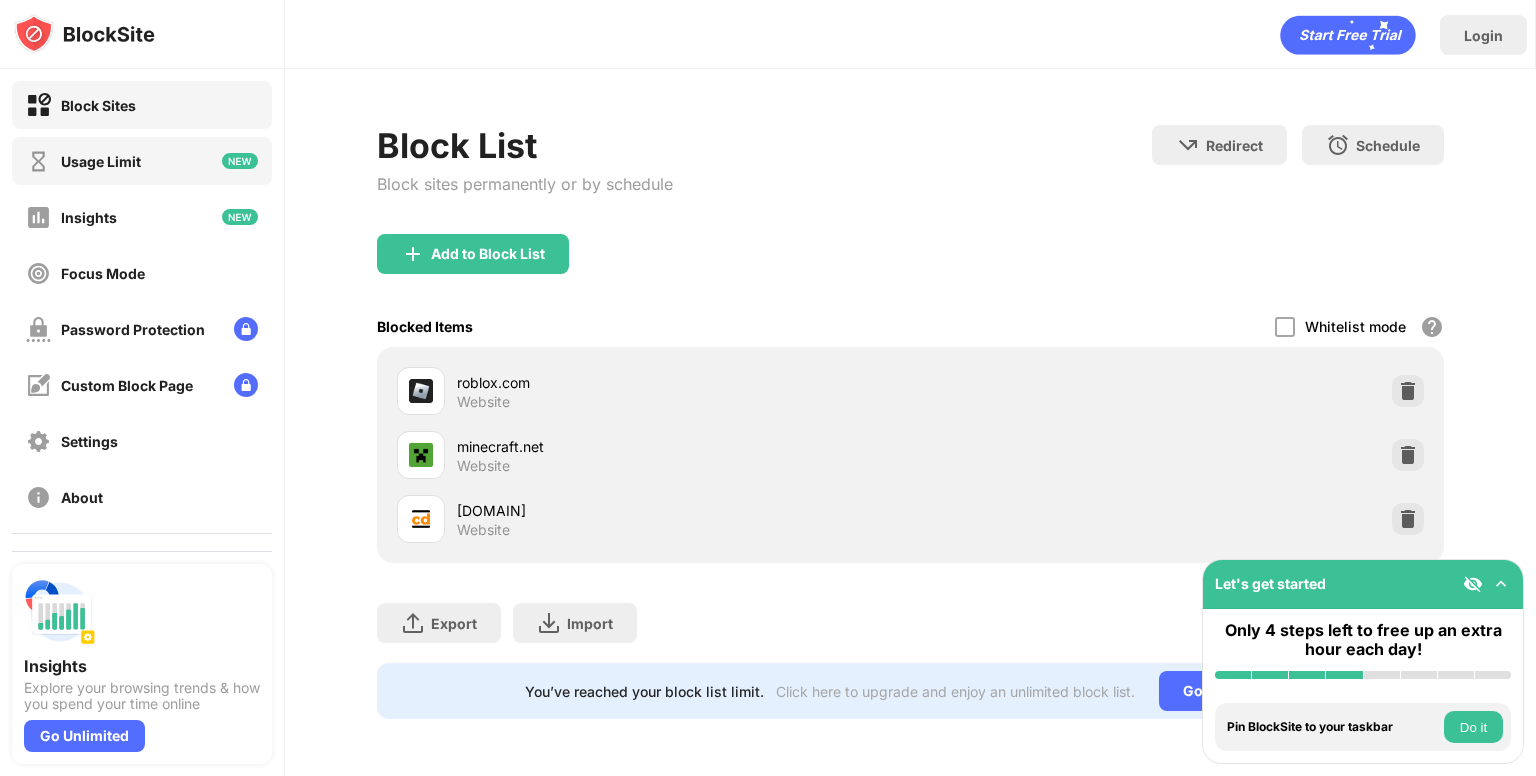 click on "Usage Limit" at bounding box center (101, 161) 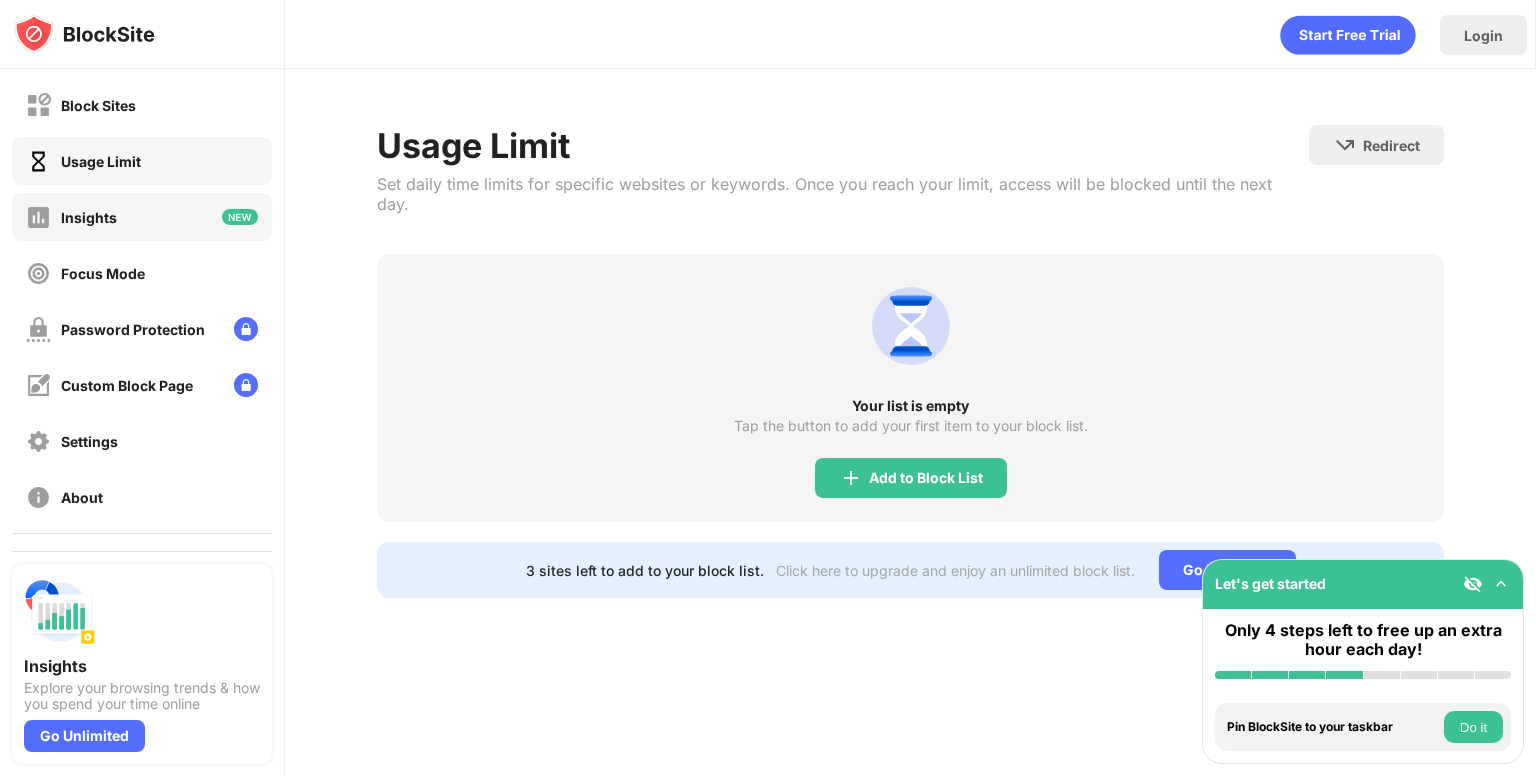 click on "Insights" at bounding box center (142, 217) 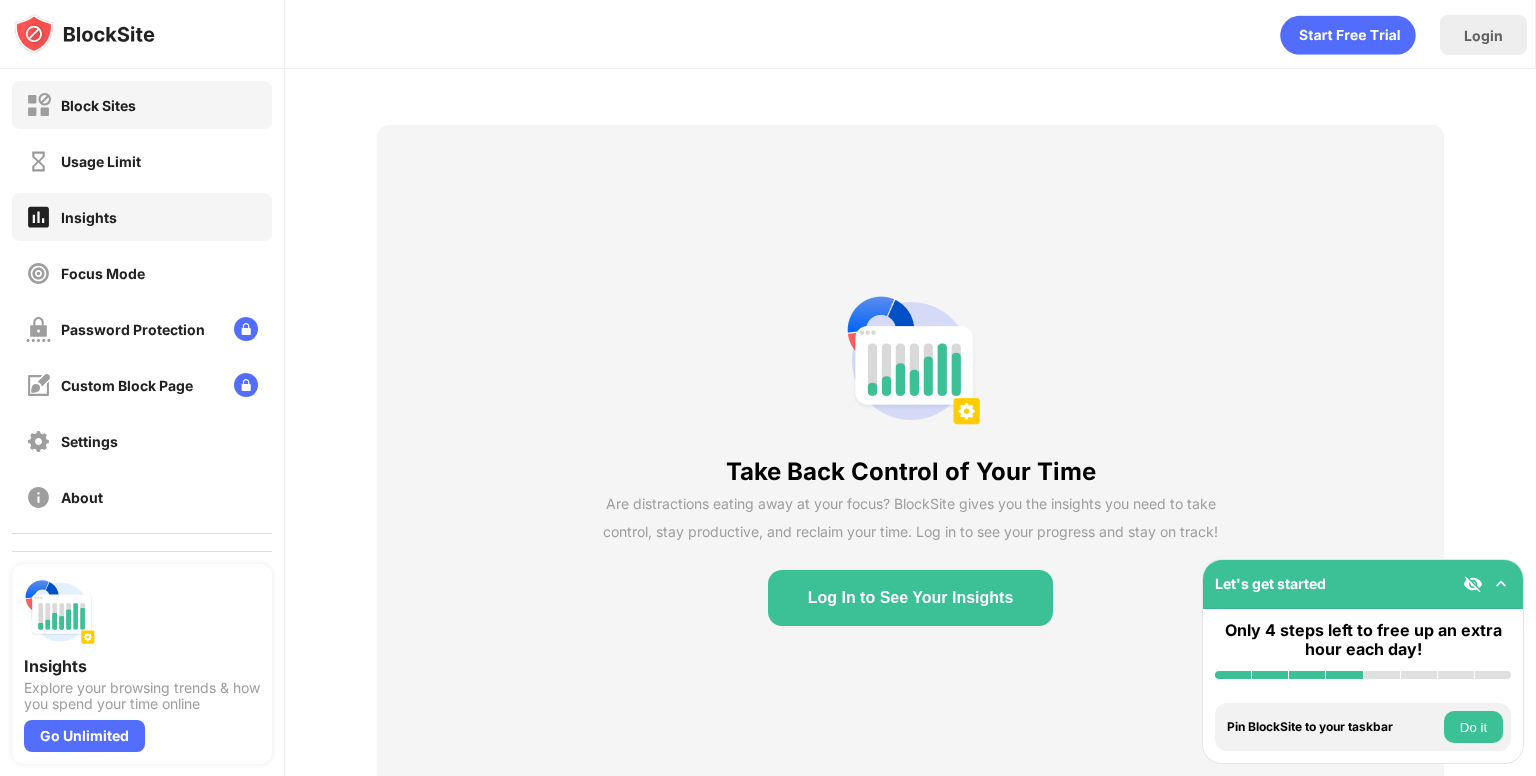 click on "Block Sites" at bounding box center [98, 105] 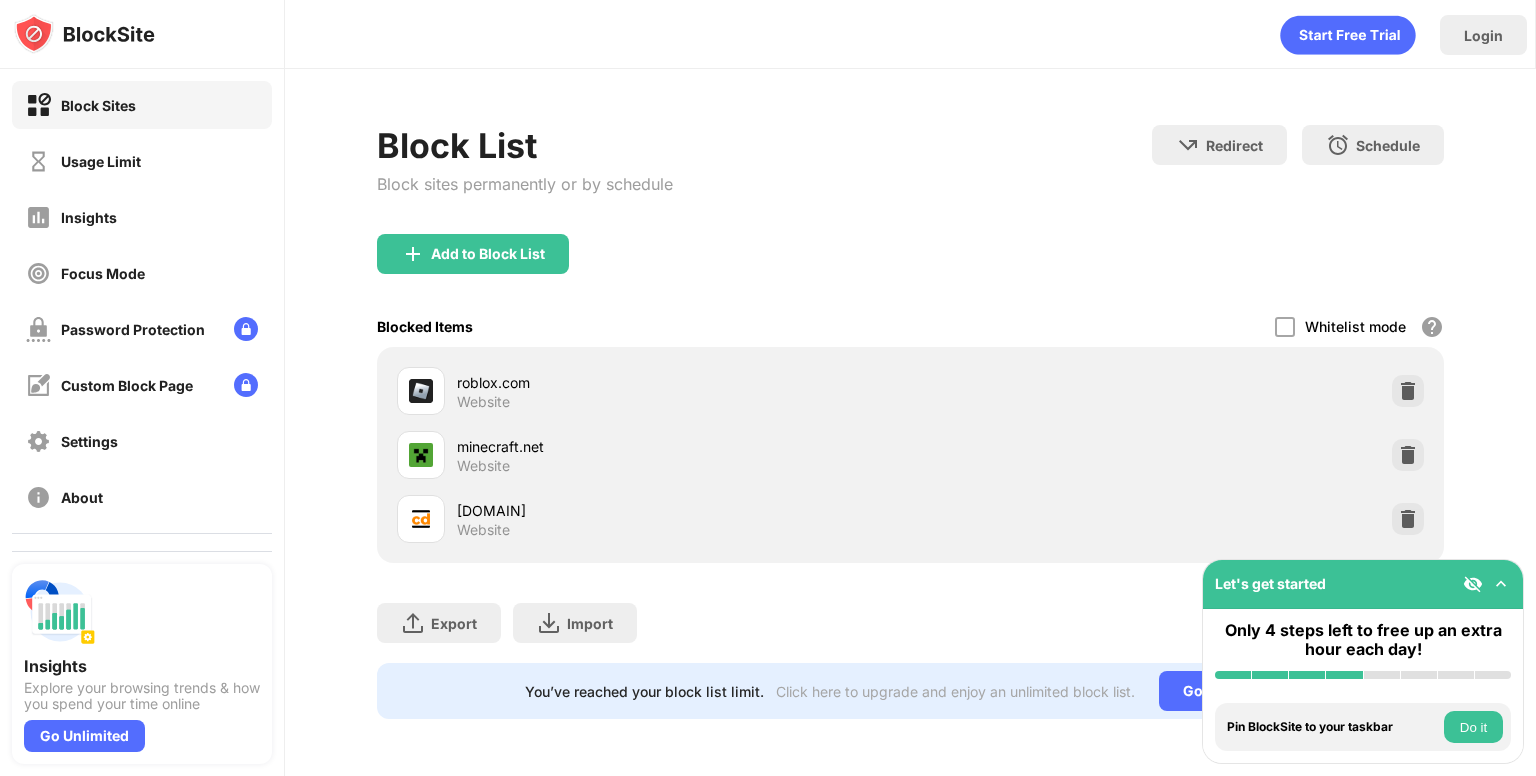 click at bounding box center [1501, 584] 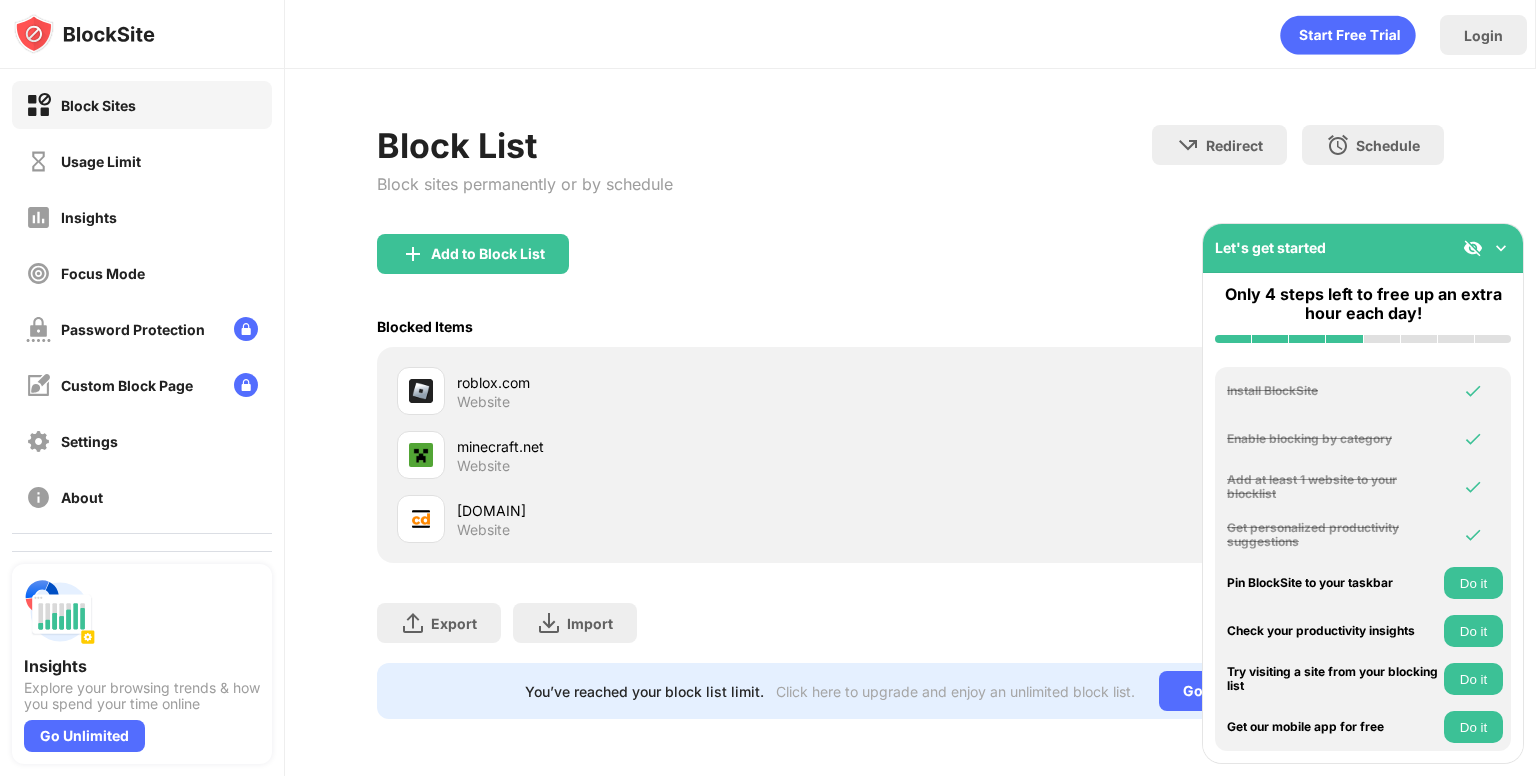 click on "Let's get started" at bounding box center [1363, 248] 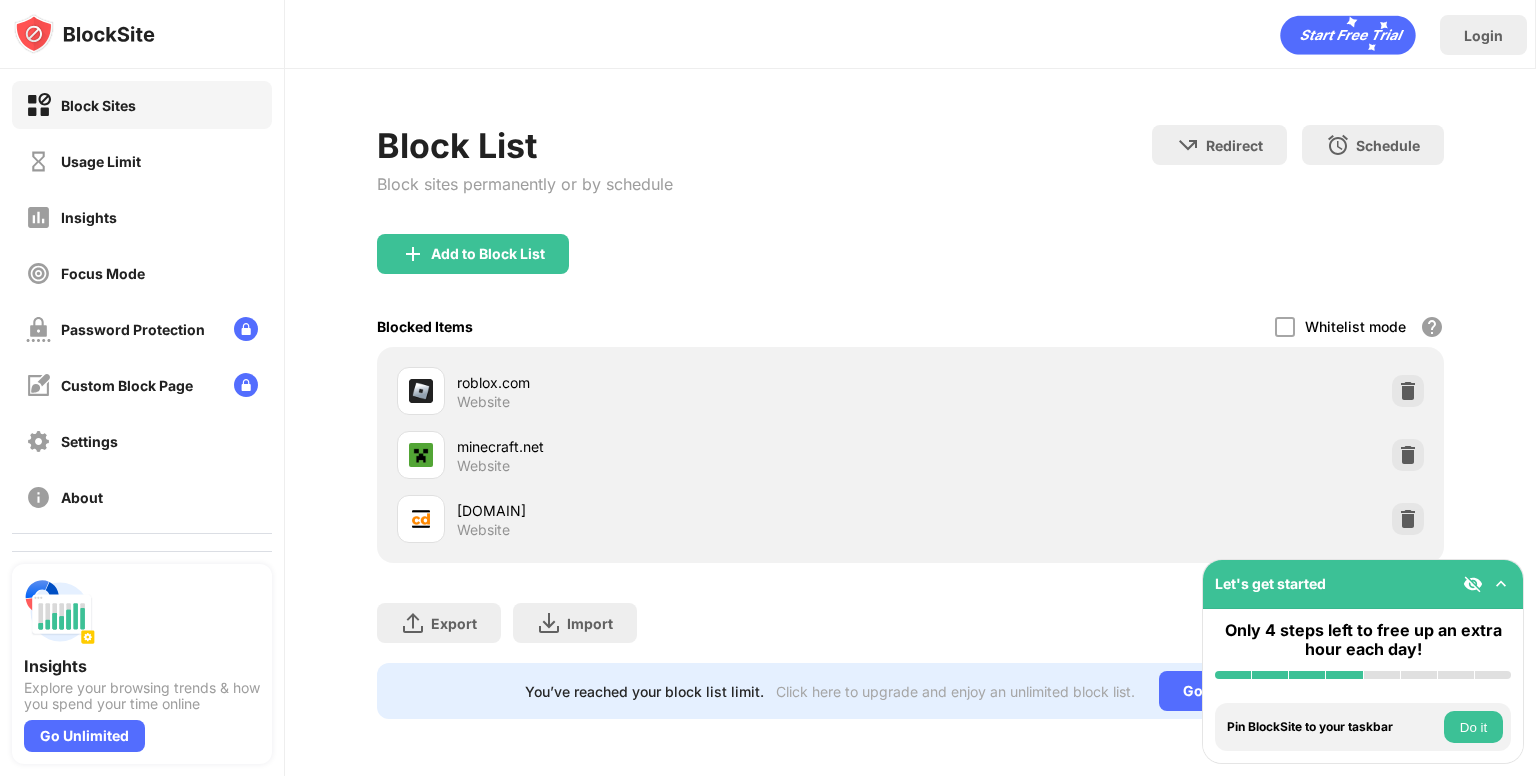 drag, startPoint x: 1243, startPoint y: 576, endPoint x: 1350, endPoint y: 732, distance: 189.16924 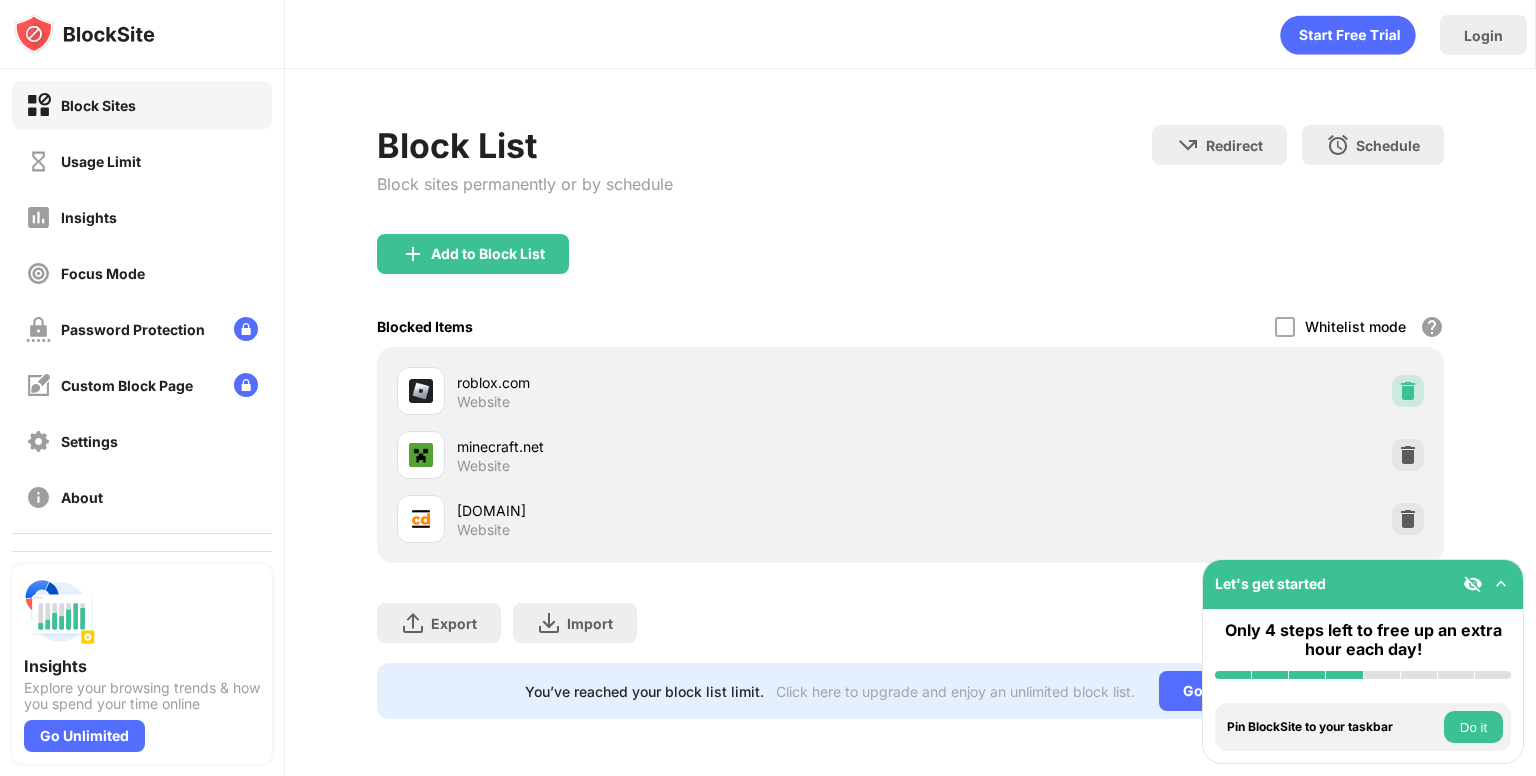 click at bounding box center (1408, 391) 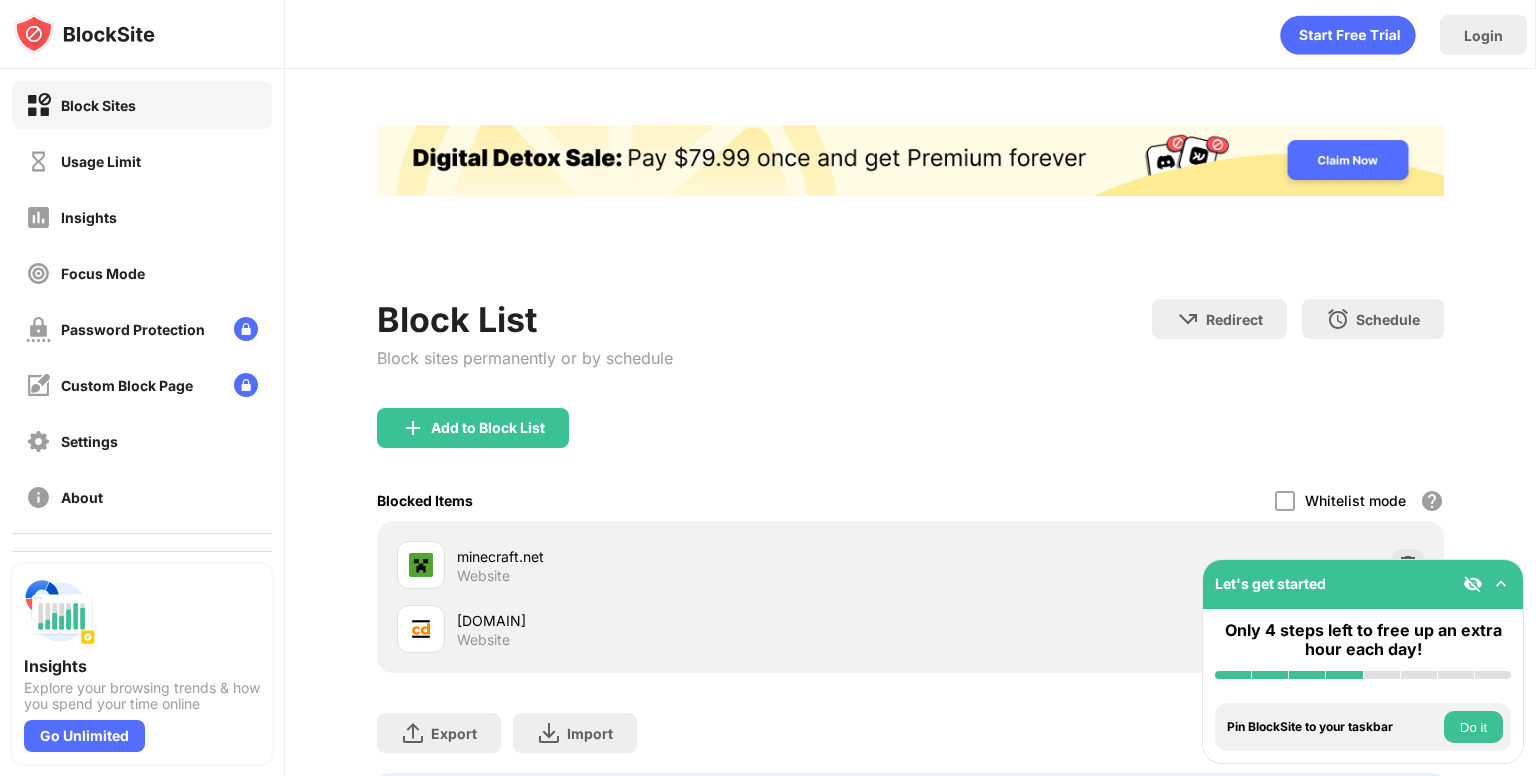 scroll, scrollTop: 0, scrollLeft: 0, axis: both 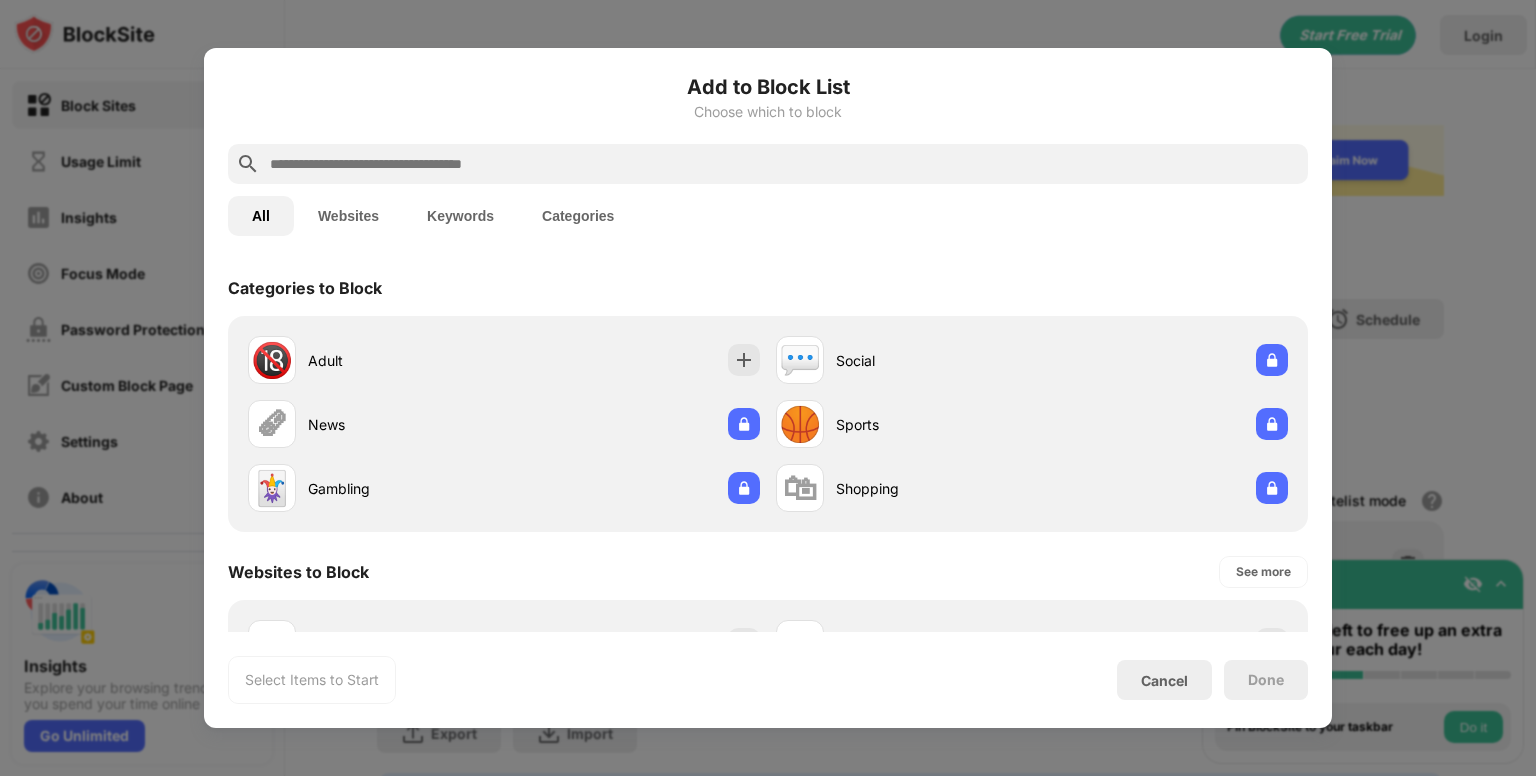 click at bounding box center (784, 164) 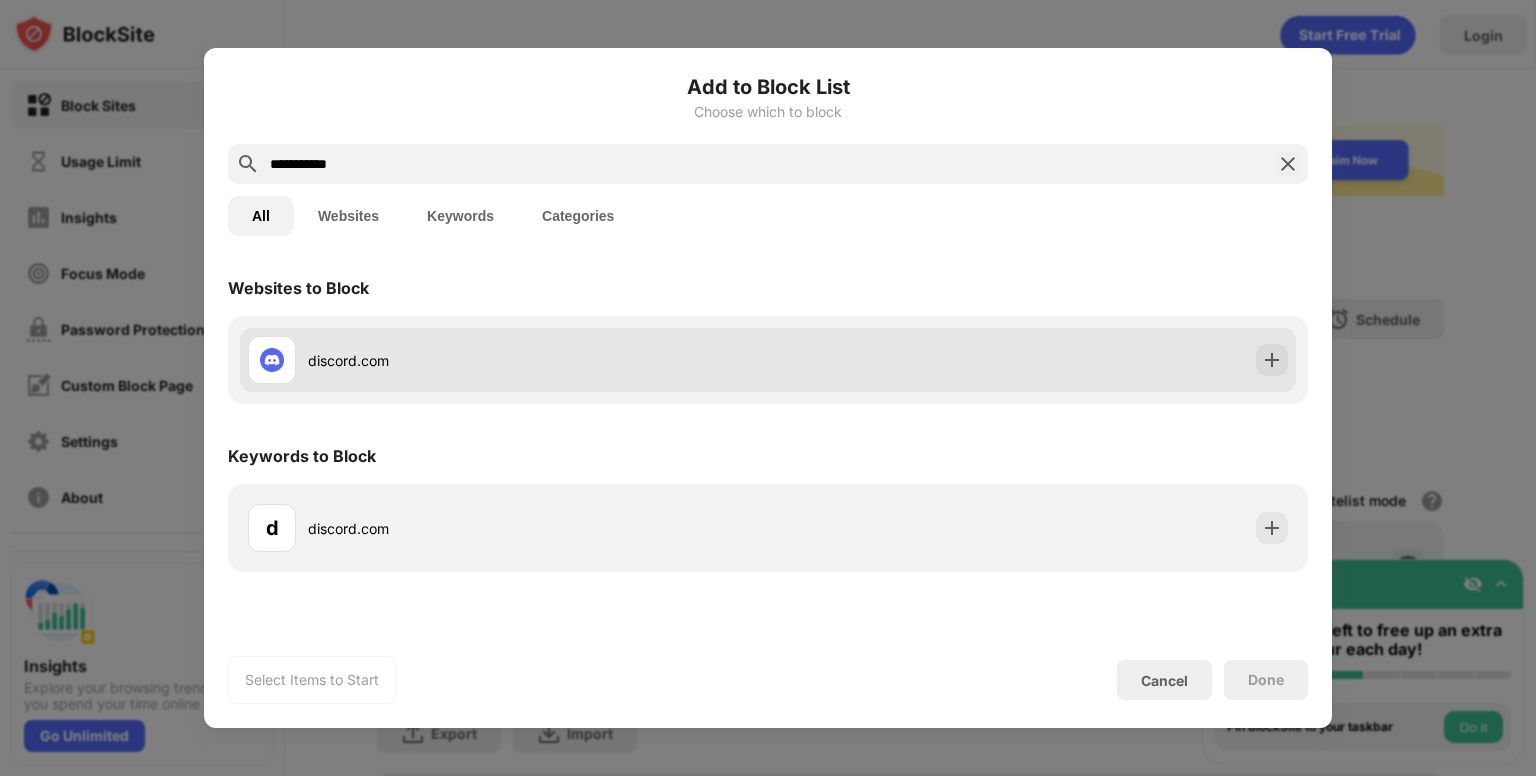 type on "**********" 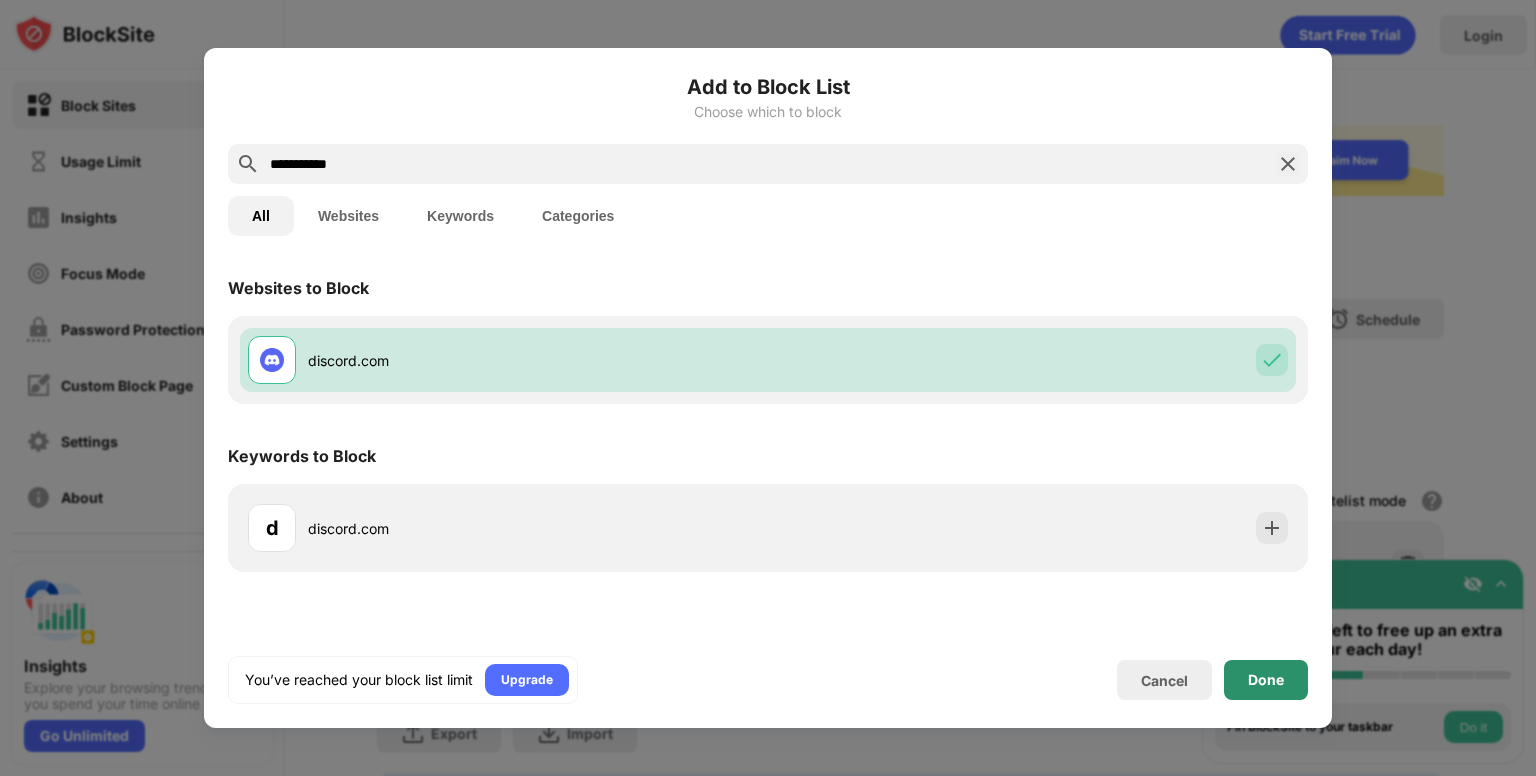 click on "Done" at bounding box center (1266, 680) 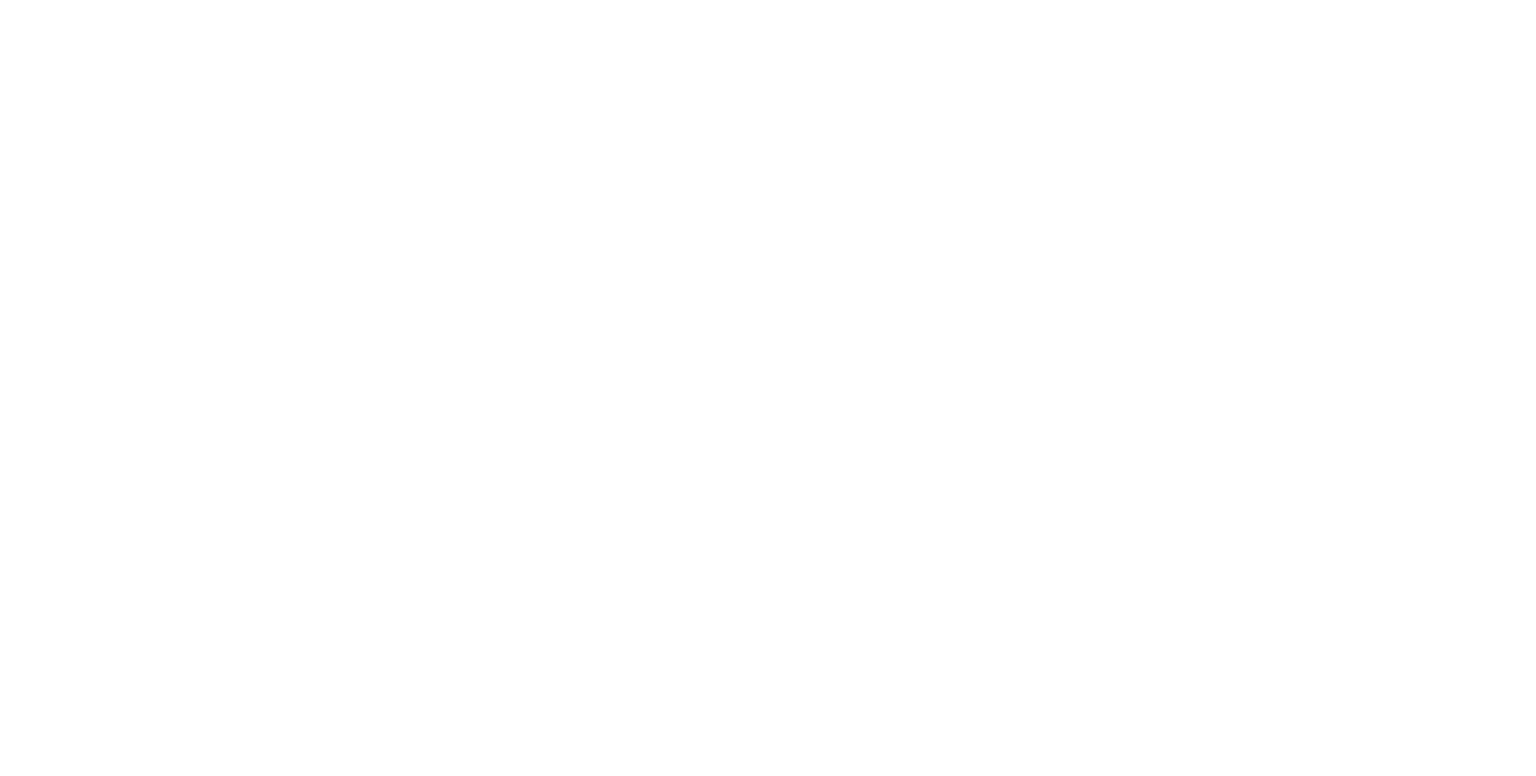 scroll, scrollTop: 0, scrollLeft: 0, axis: both 